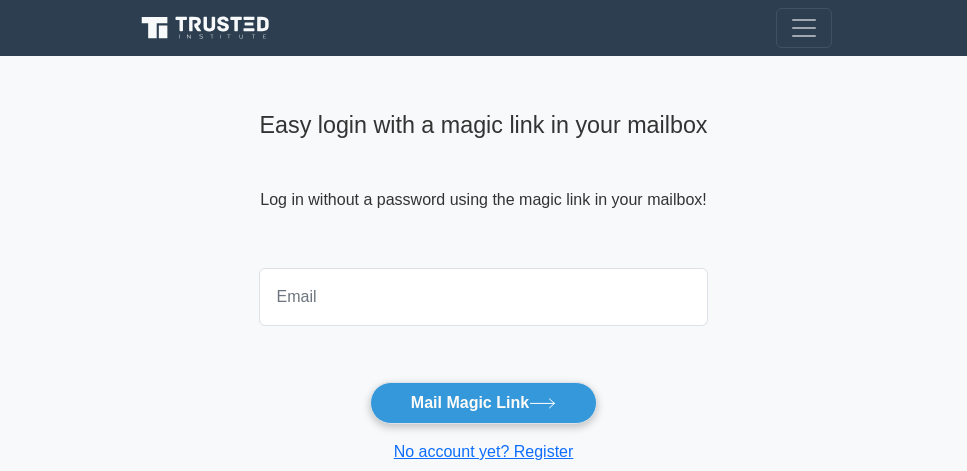 scroll, scrollTop: 0, scrollLeft: 0, axis: both 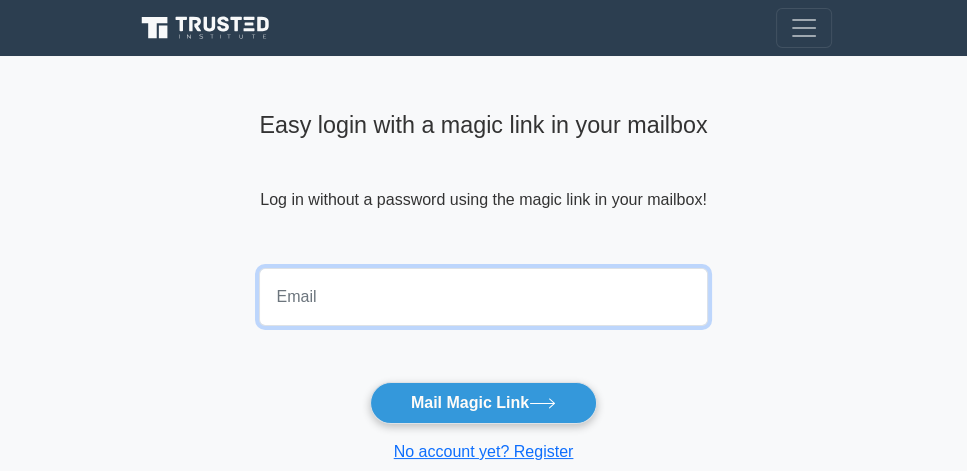 click at bounding box center [483, 297] 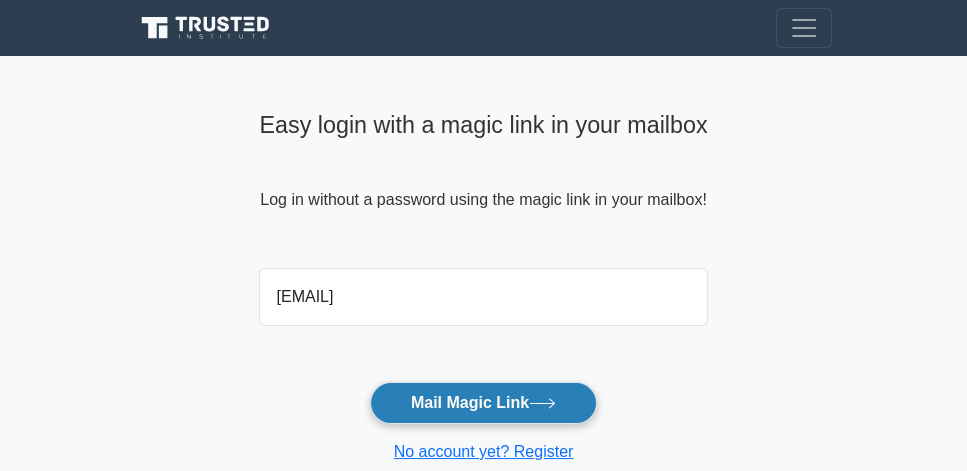 click on "Mail Magic Link" at bounding box center [483, 403] 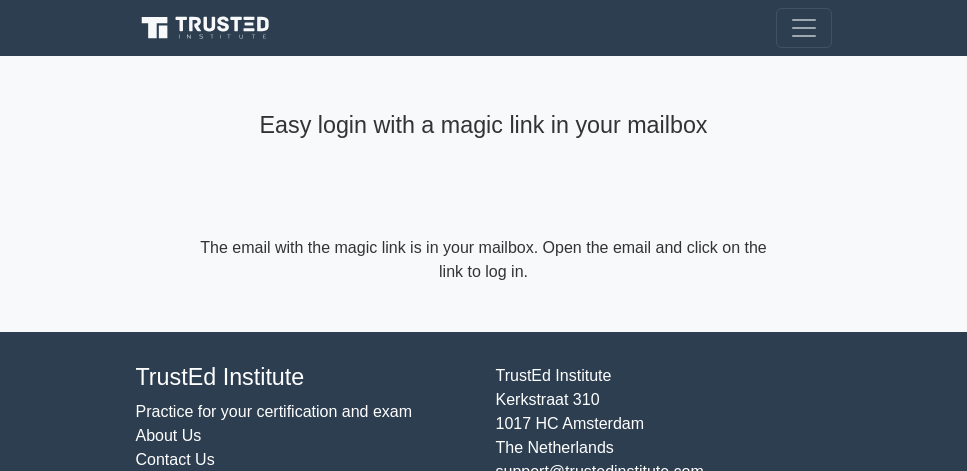 scroll, scrollTop: 0, scrollLeft: 0, axis: both 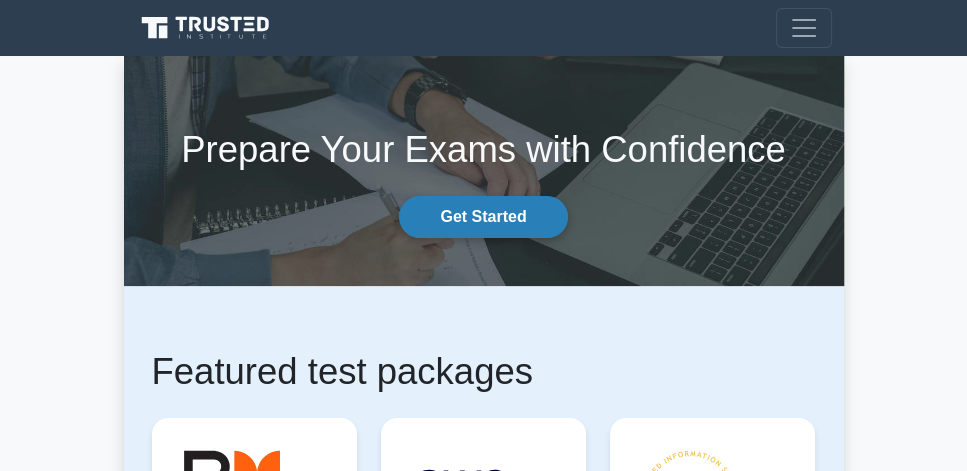 click on "Get Started" at bounding box center (483, 217) 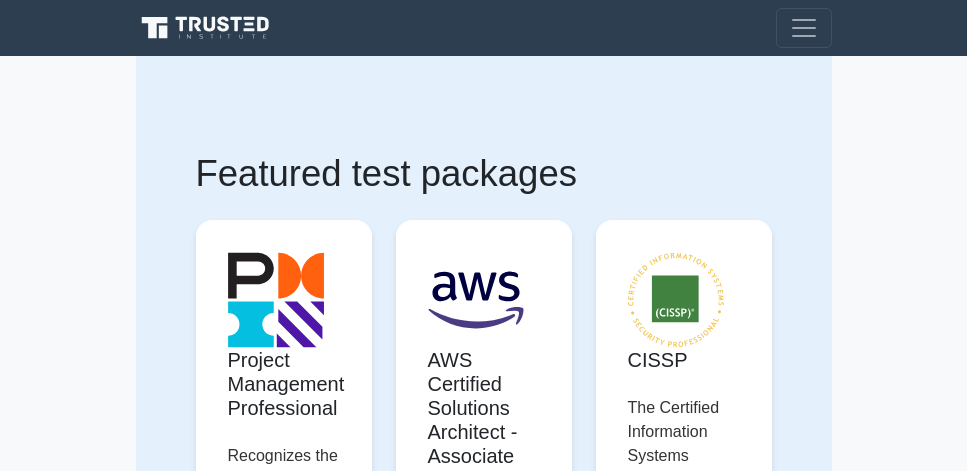 scroll, scrollTop: 0, scrollLeft: 0, axis: both 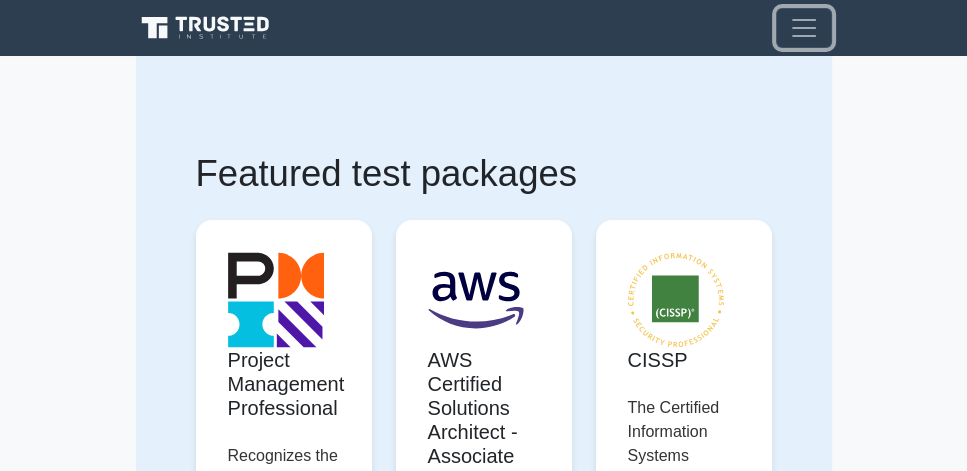 click at bounding box center [804, 28] 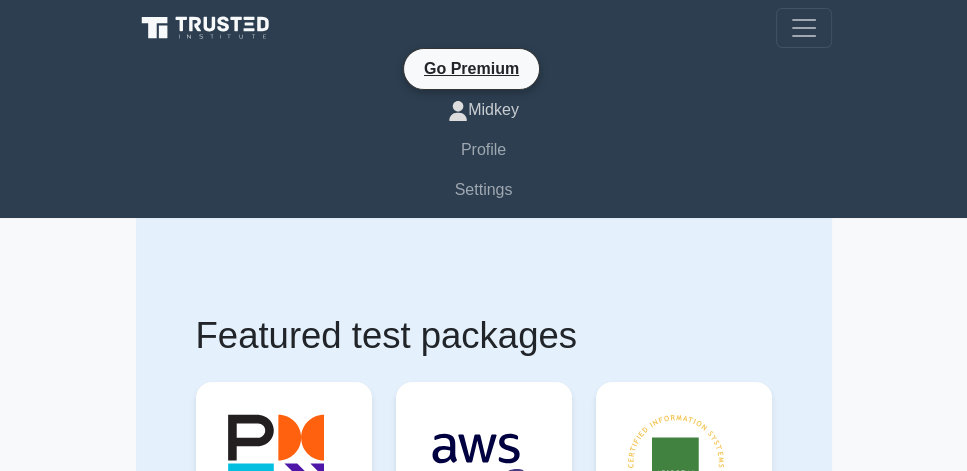 click on "Midkey" at bounding box center (484, 110) 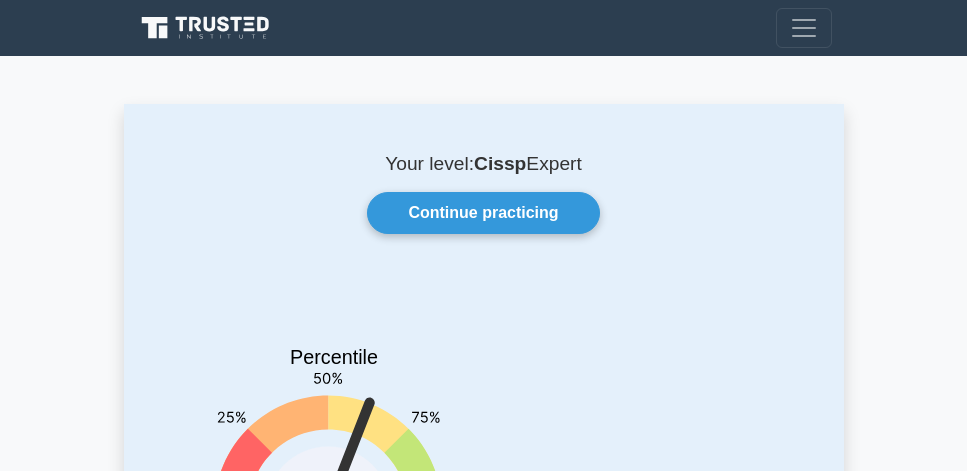 scroll, scrollTop: 0, scrollLeft: 0, axis: both 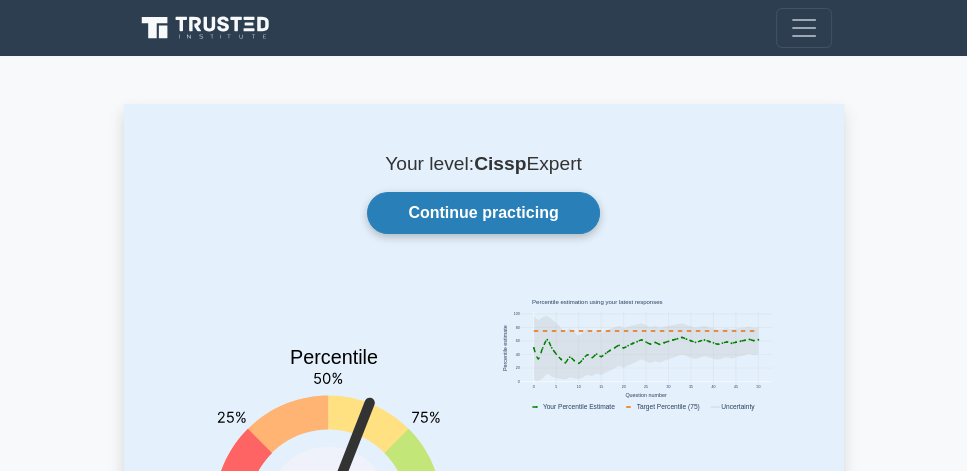 click on "Continue practicing" at bounding box center (483, 213) 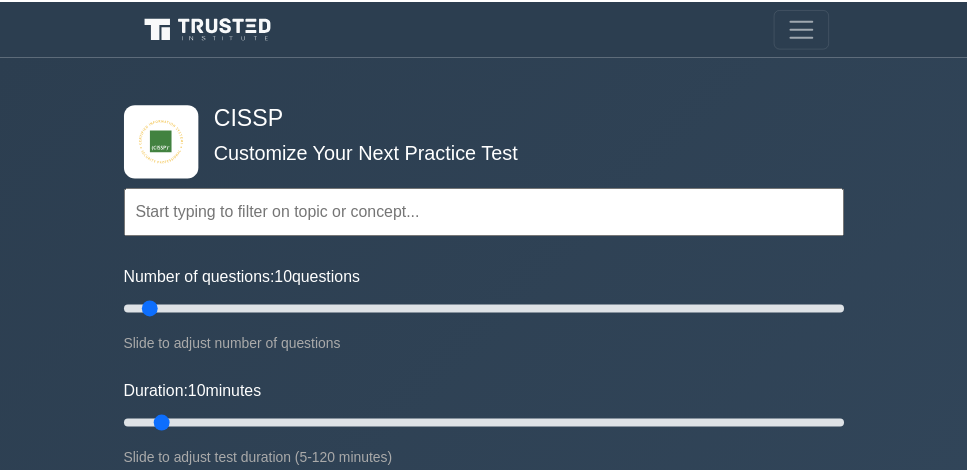 scroll, scrollTop: 0, scrollLeft: 0, axis: both 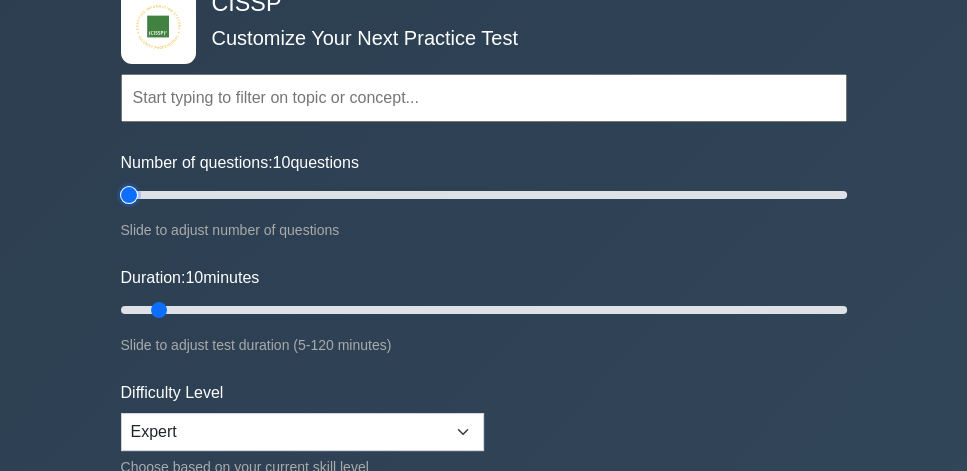 drag, startPoint x: 148, startPoint y: 195, endPoint x: 86, endPoint y: 240, distance: 76.6094 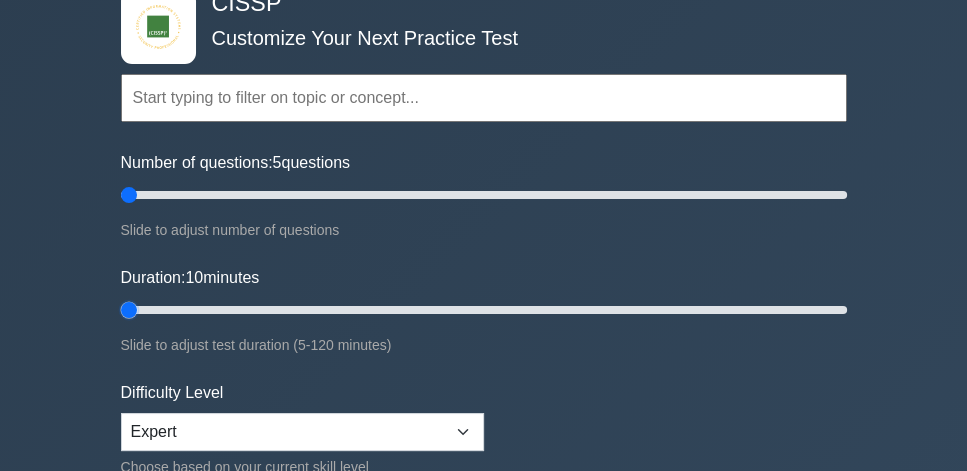 drag, startPoint x: 156, startPoint y: 305, endPoint x: 75, endPoint y: 302, distance: 81.055534 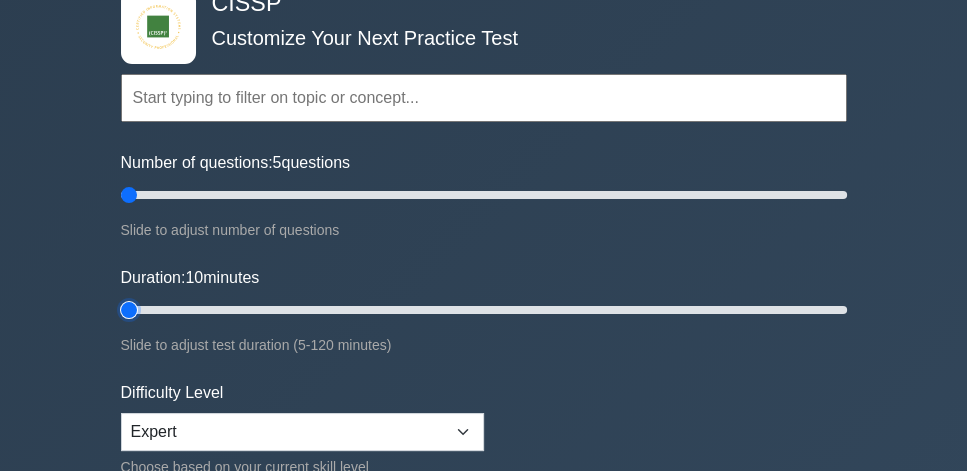 type on "5" 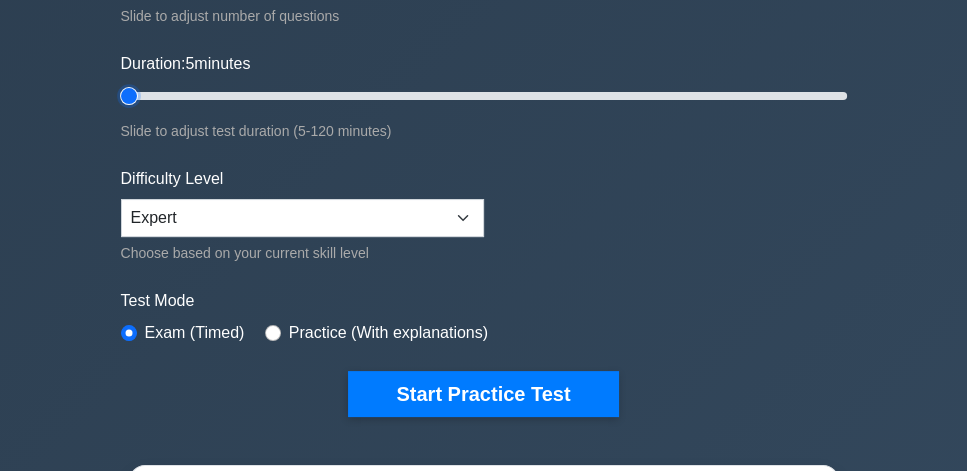 scroll, scrollTop: 342, scrollLeft: 0, axis: vertical 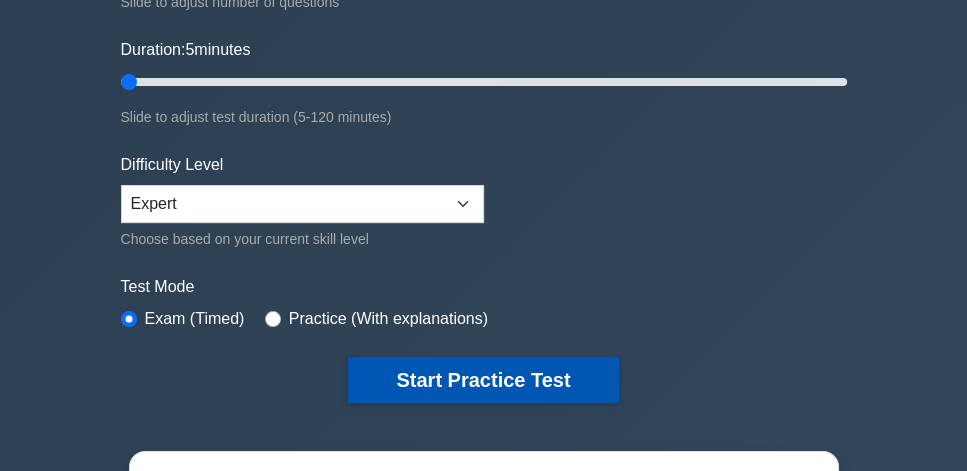 click on "Start Practice Test" at bounding box center [483, 380] 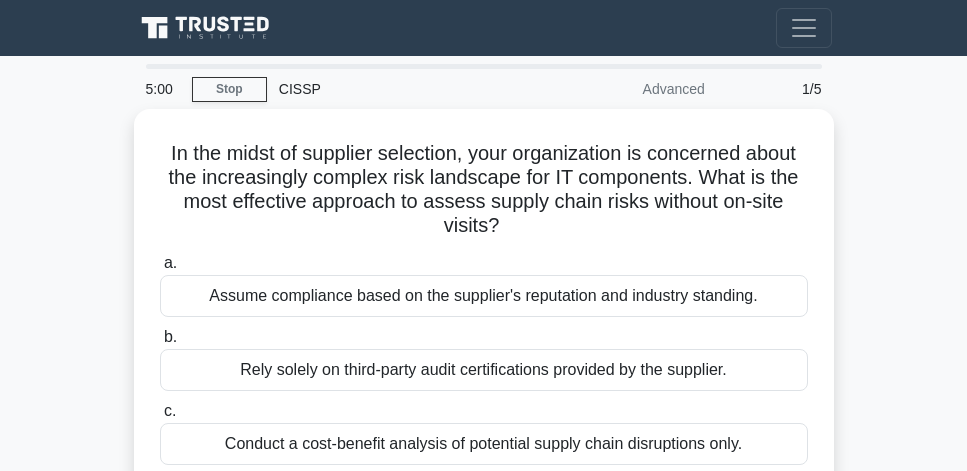 scroll, scrollTop: 0, scrollLeft: 0, axis: both 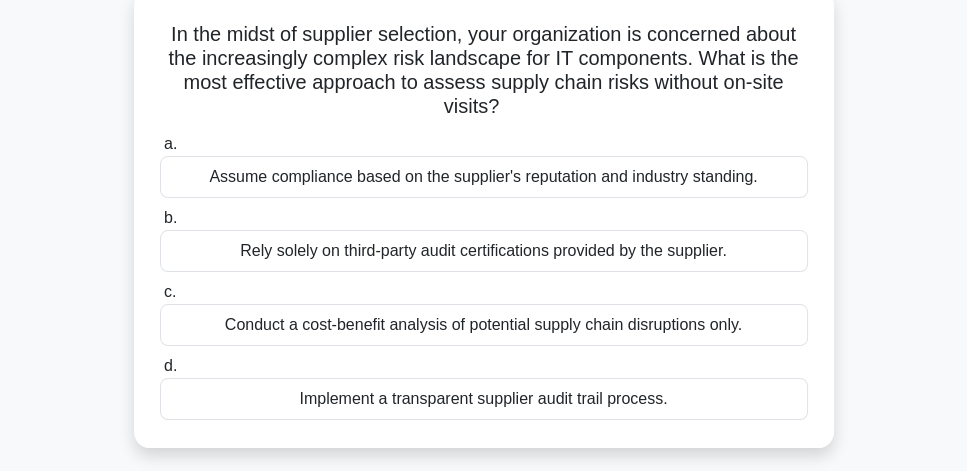 click on "Implement a transparent supplier audit trail process." at bounding box center (484, 399) 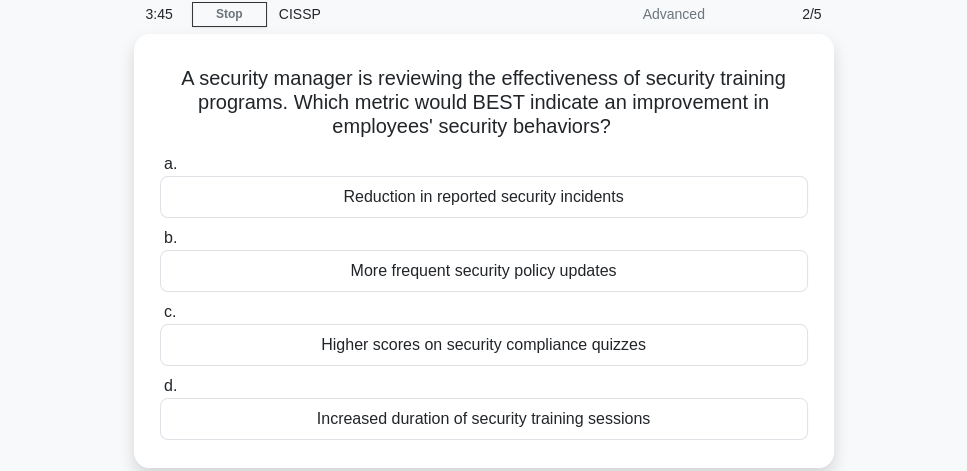 scroll, scrollTop: 114, scrollLeft: 0, axis: vertical 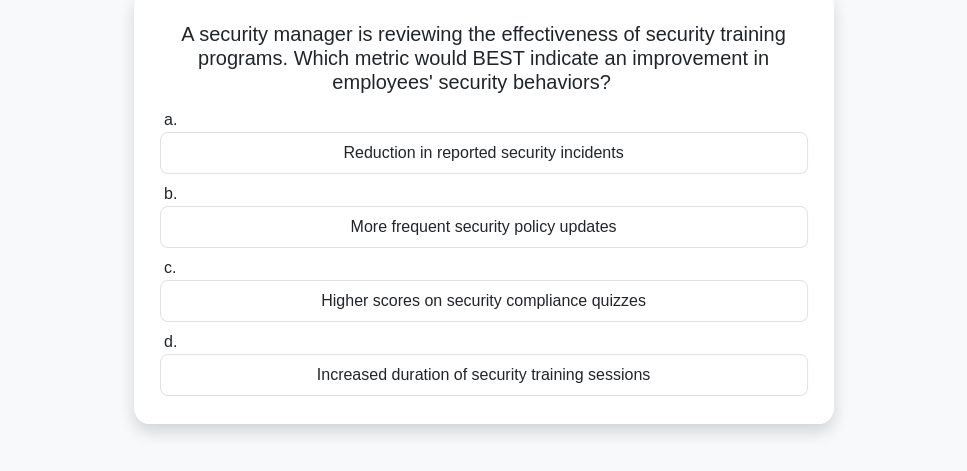 click on "Reduction in reported security incidents" at bounding box center (484, 153) 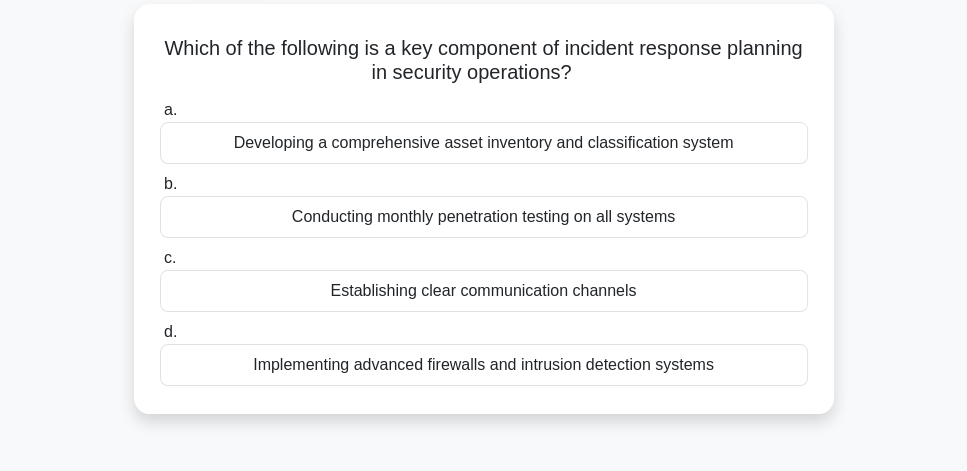 scroll, scrollTop: 114, scrollLeft: 0, axis: vertical 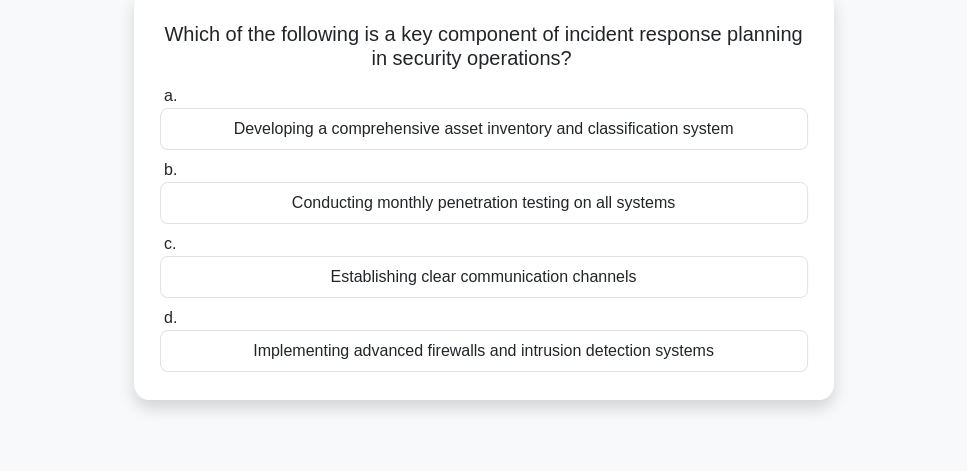 click on "Developing a comprehensive asset inventory and classification system" at bounding box center (484, 129) 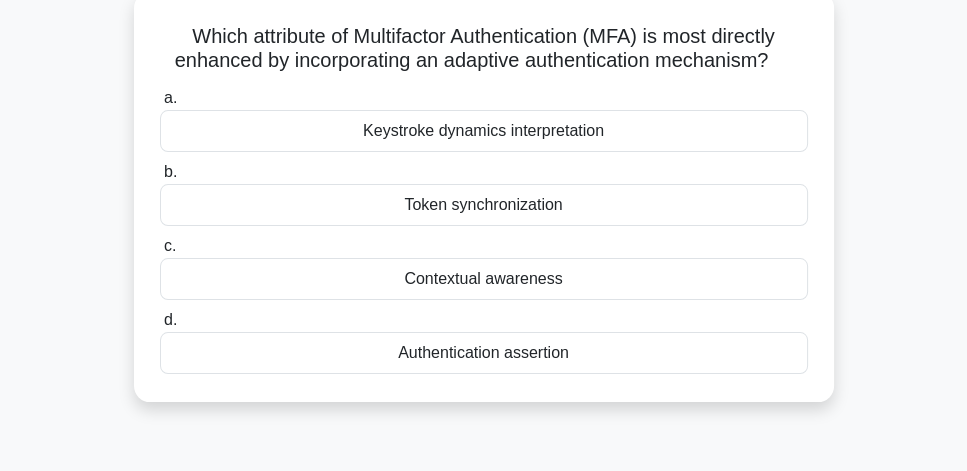 scroll, scrollTop: 114, scrollLeft: 0, axis: vertical 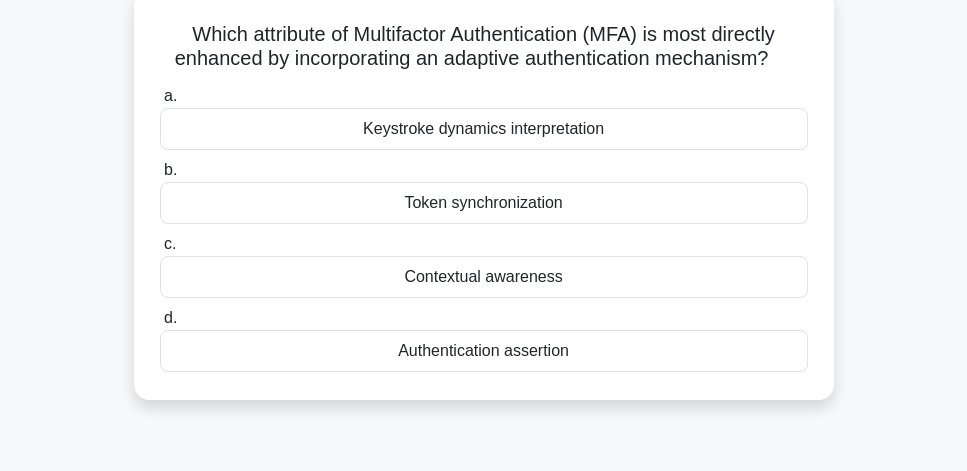 click on "Keystroke dynamics interpretation" at bounding box center (484, 129) 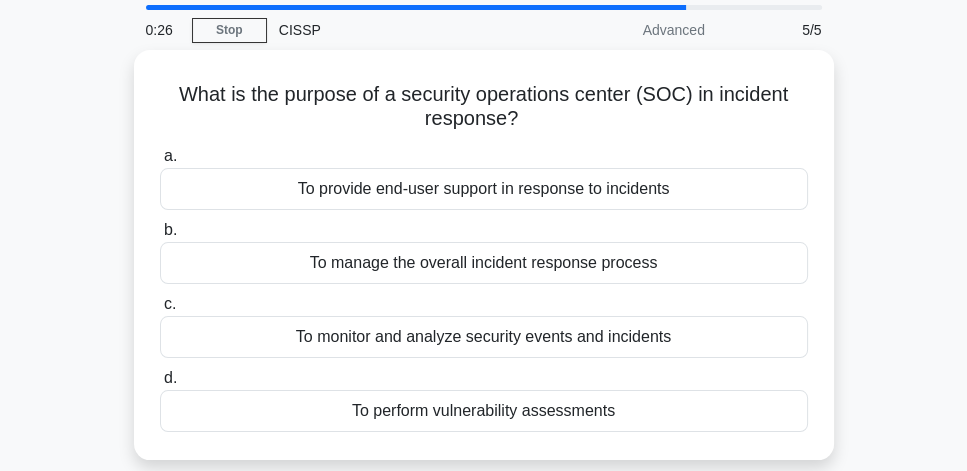scroll, scrollTop: 57, scrollLeft: 0, axis: vertical 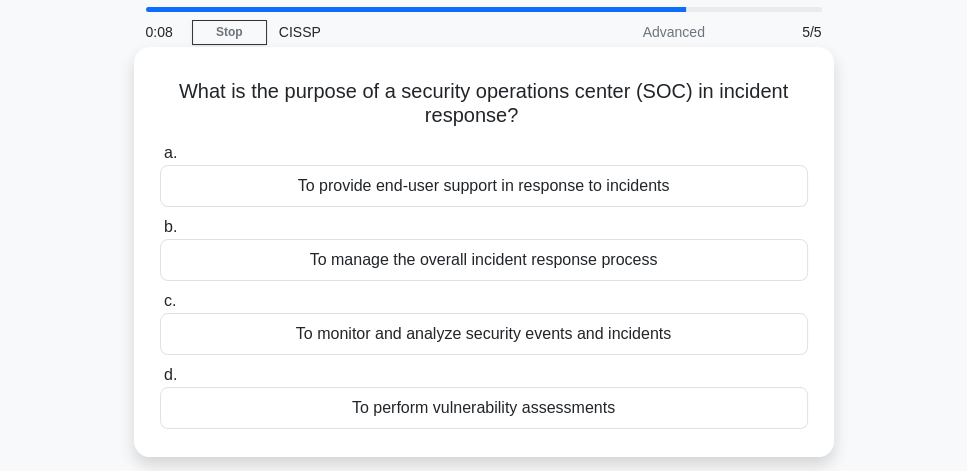 click on "To manage the overall incident response process" at bounding box center [484, 260] 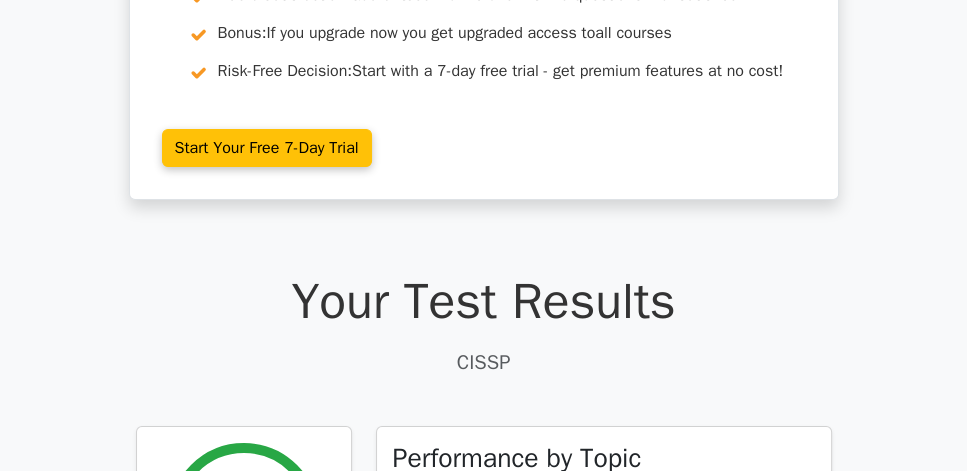 scroll, scrollTop: 342, scrollLeft: 0, axis: vertical 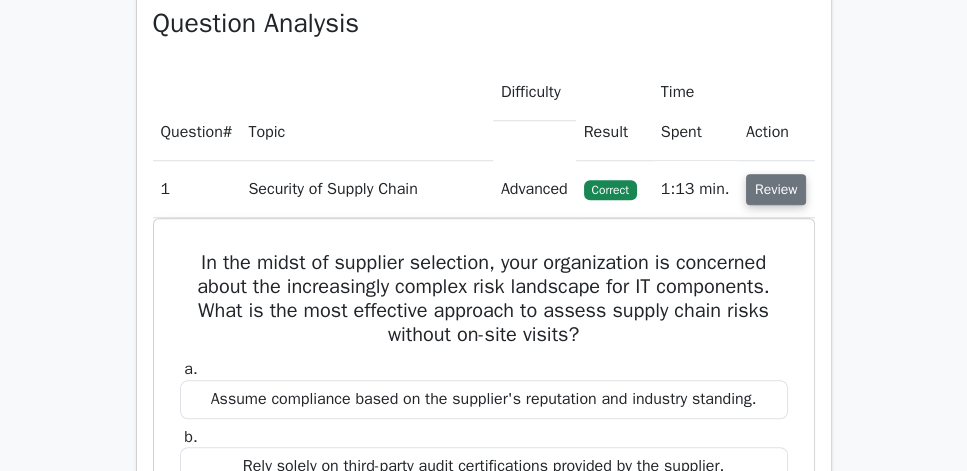 click on "Review" at bounding box center [776, 189] 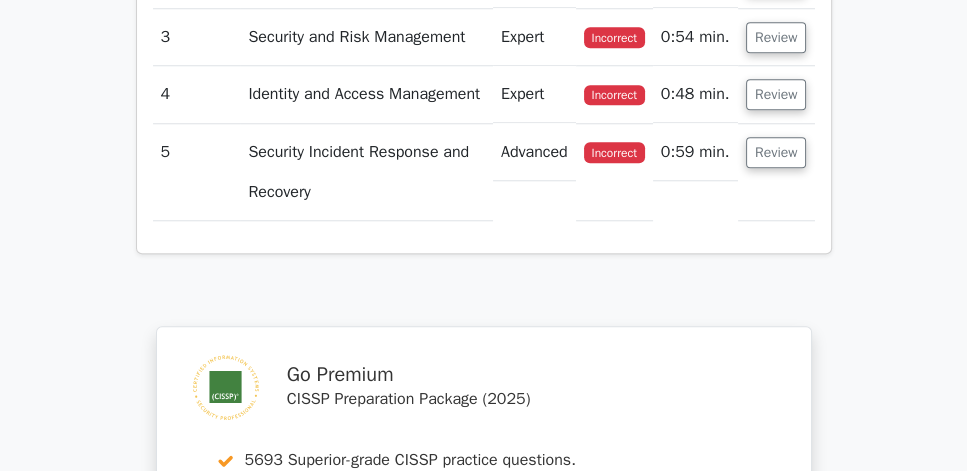 scroll, scrollTop: 1714, scrollLeft: 0, axis: vertical 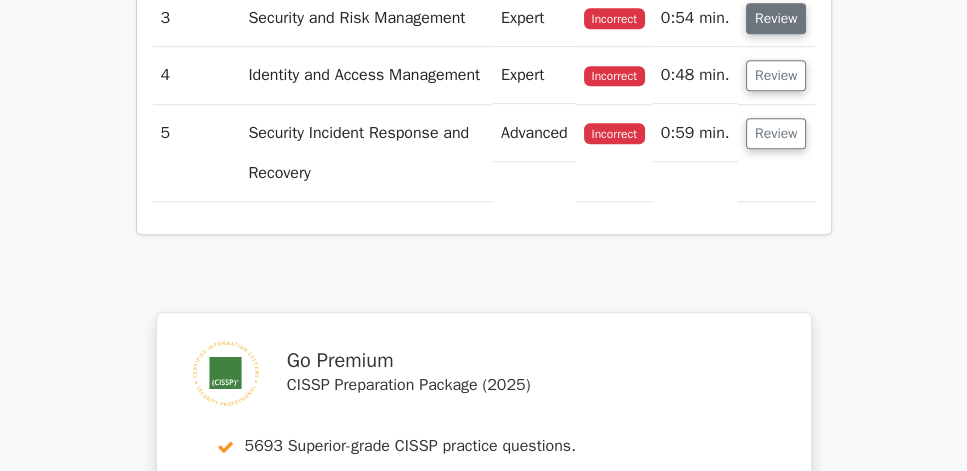 click on "Review" at bounding box center [776, 18] 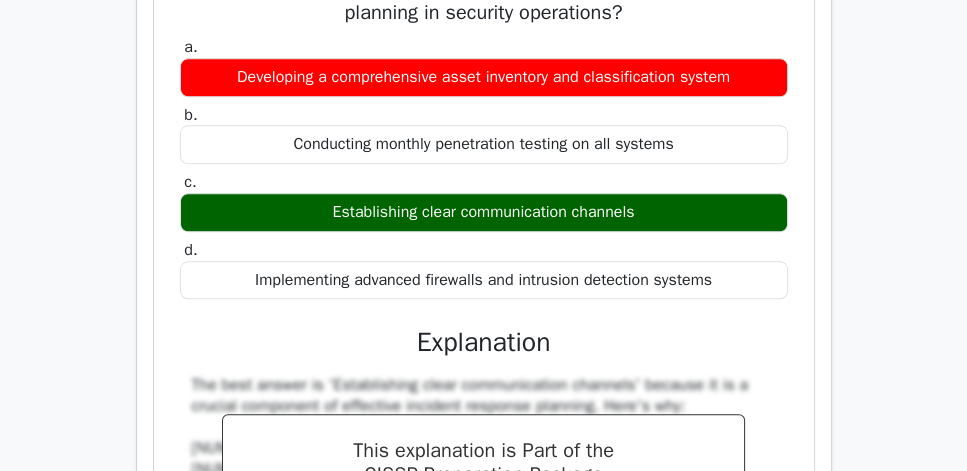 scroll, scrollTop: 1771, scrollLeft: 0, axis: vertical 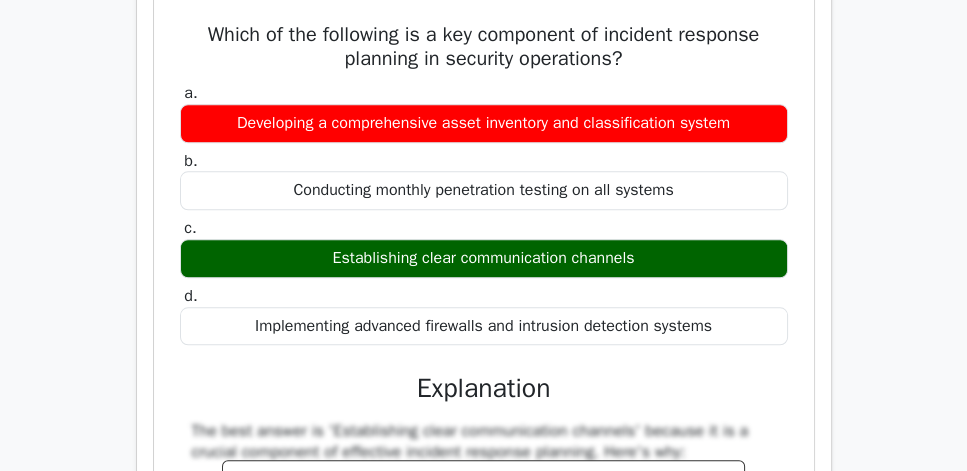 click on "Review" at bounding box center [776, -39] 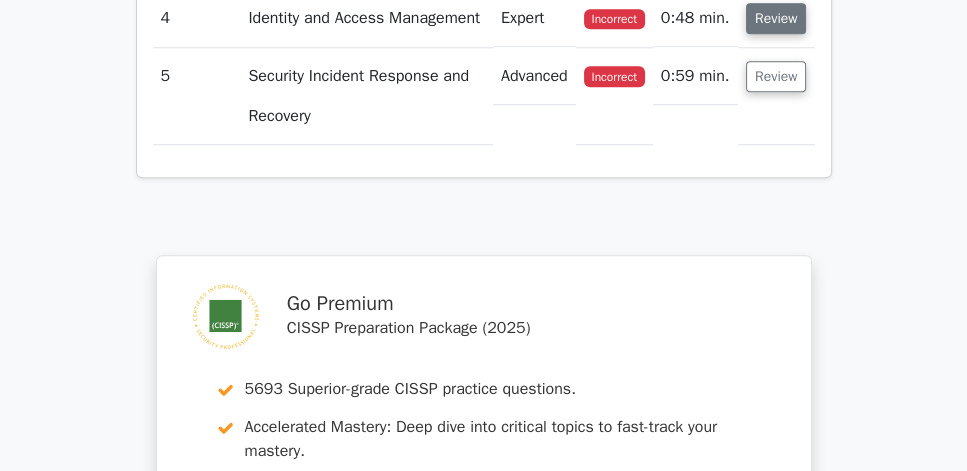 click on "Review" at bounding box center (776, 18) 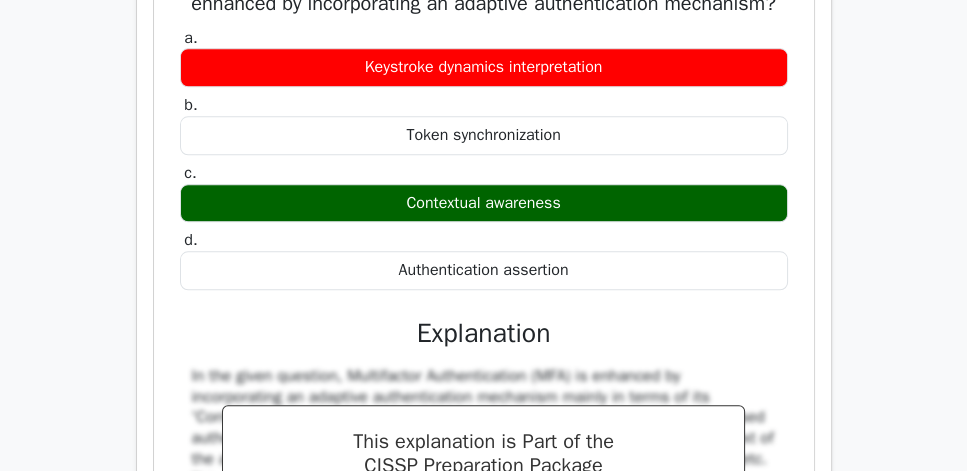 scroll, scrollTop: 1885, scrollLeft: 0, axis: vertical 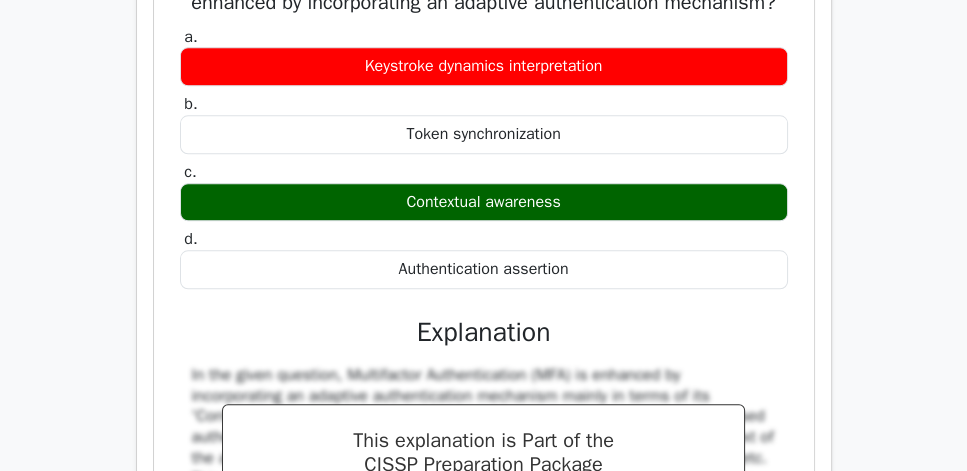 click on "Review" at bounding box center [776, -96] 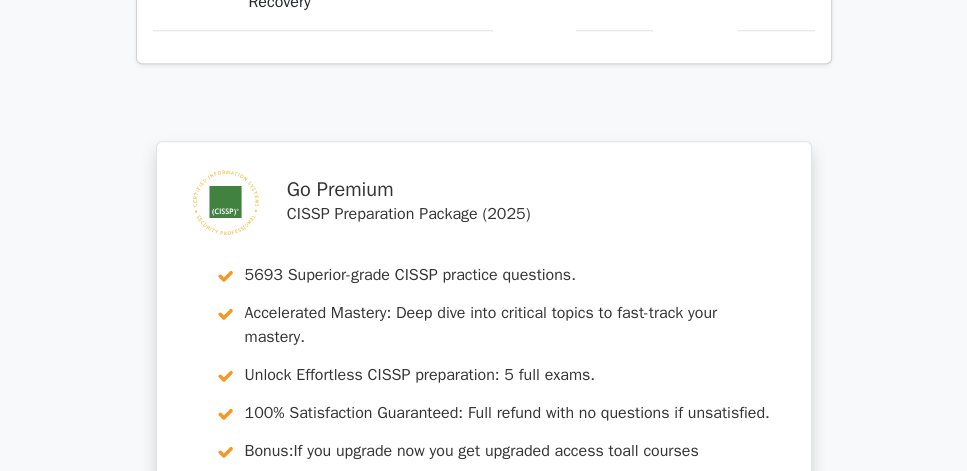 click on "Review" at bounding box center [776, -38] 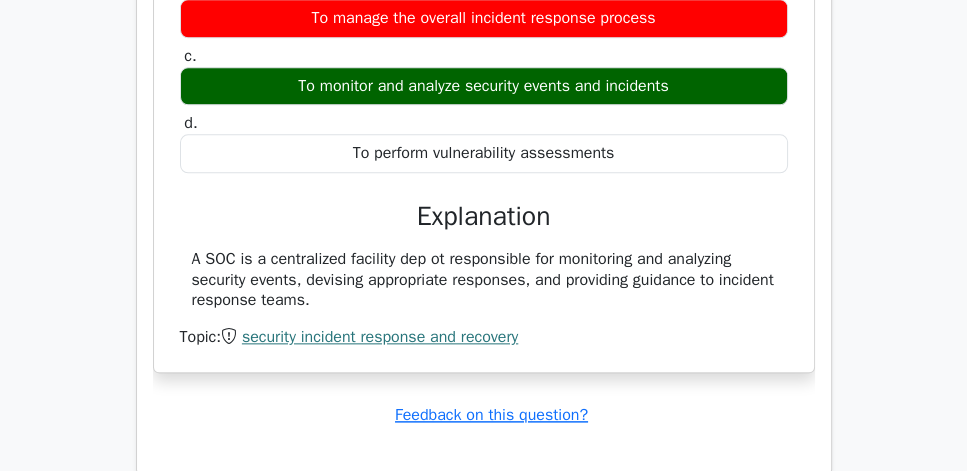 scroll, scrollTop: 2057, scrollLeft: 0, axis: vertical 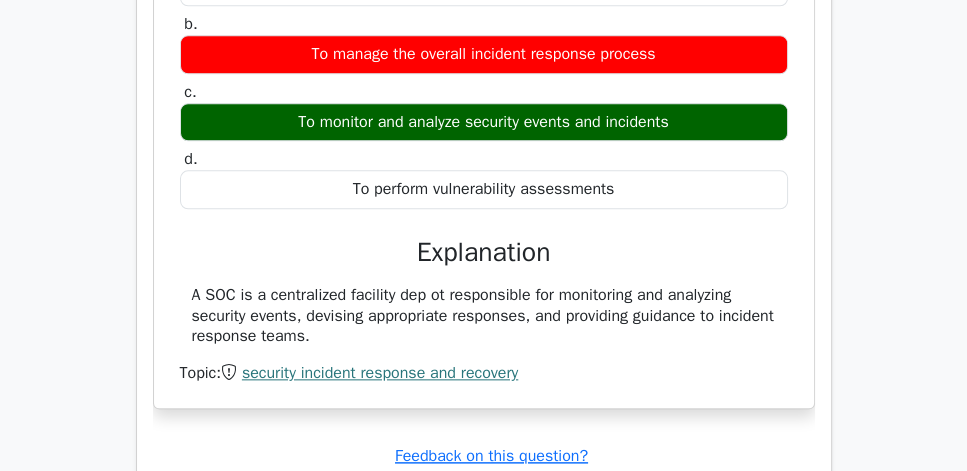 drag, startPoint x: 440, startPoint y: 82, endPoint x: 746, endPoint y: 85, distance: 306.0147 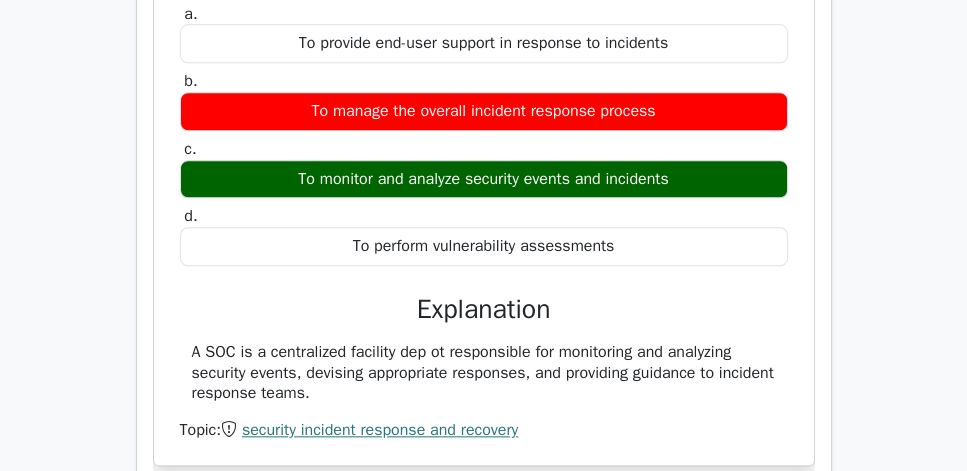 scroll, scrollTop: 1771, scrollLeft: 0, axis: vertical 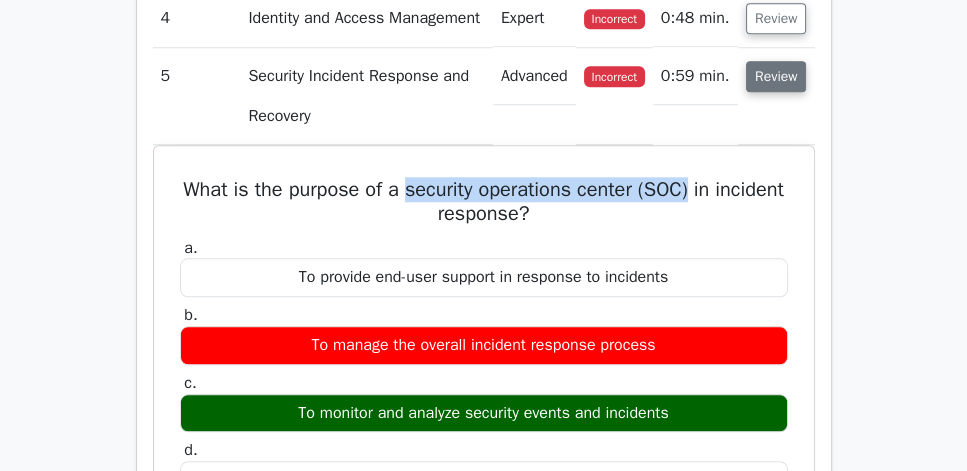 click on "Review" at bounding box center [776, 76] 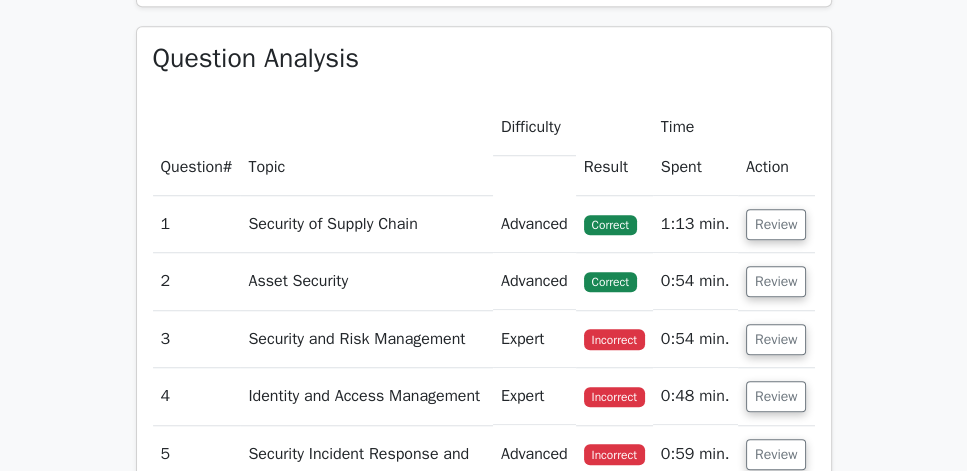 scroll, scrollTop: 1371, scrollLeft: 0, axis: vertical 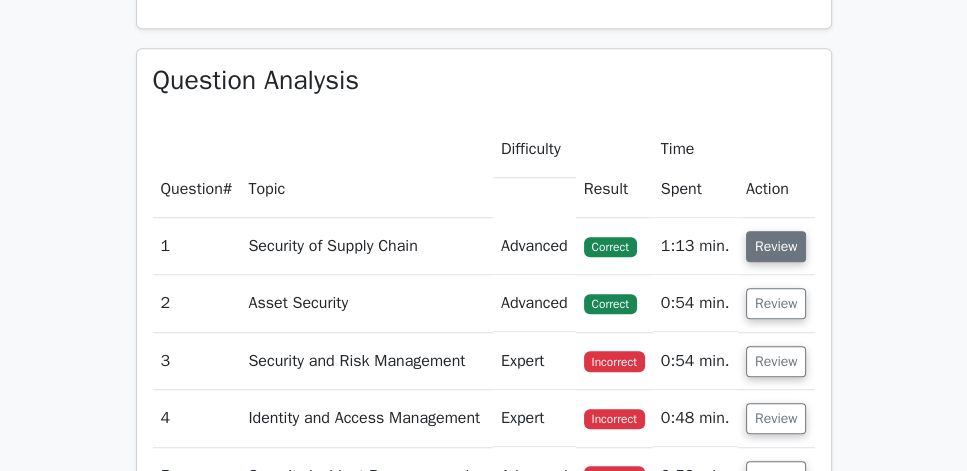 click on "Review" at bounding box center (776, 246) 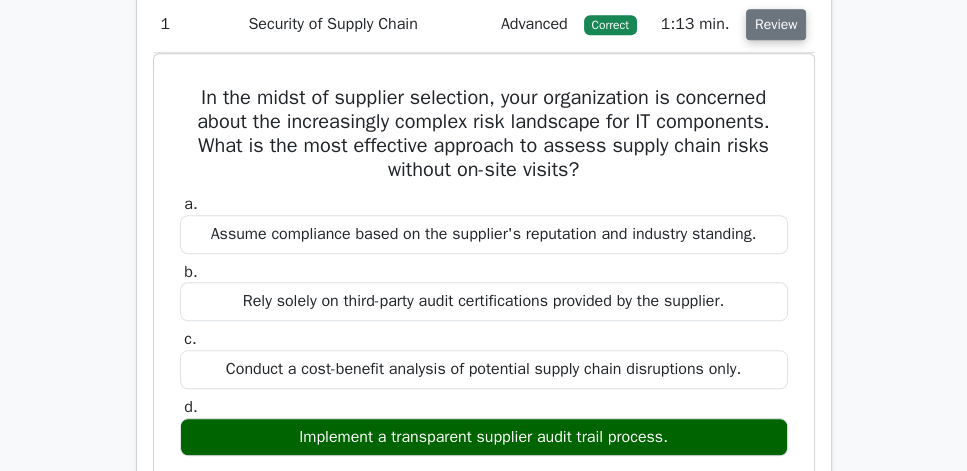 scroll, scrollTop: 1600, scrollLeft: 0, axis: vertical 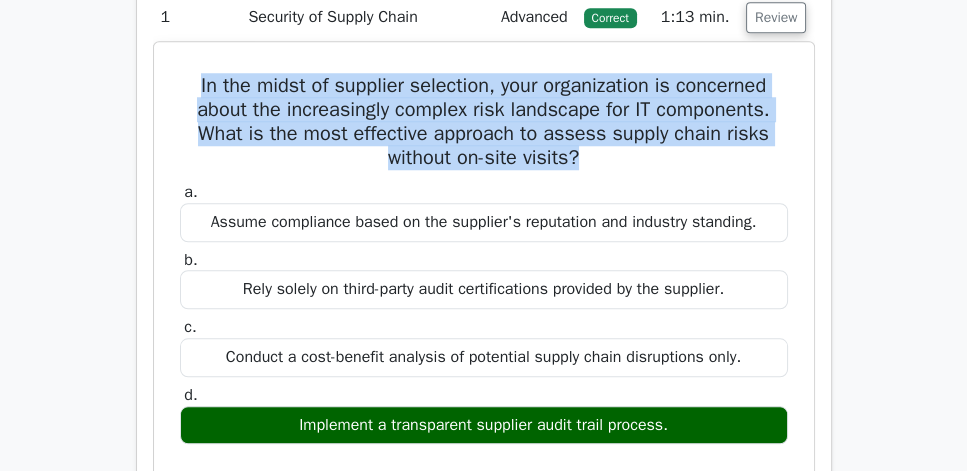 drag, startPoint x: 206, startPoint y: 151, endPoint x: 691, endPoint y: 236, distance: 492.39212 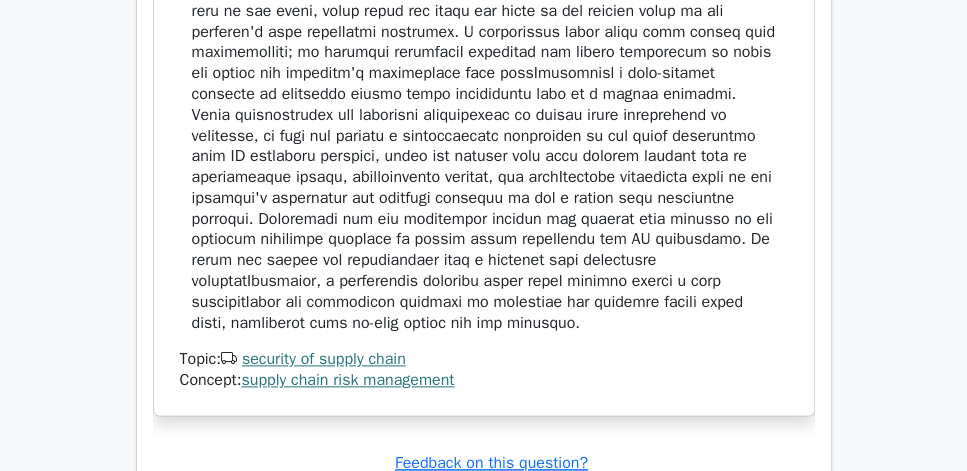 scroll, scrollTop: 2342, scrollLeft: 0, axis: vertical 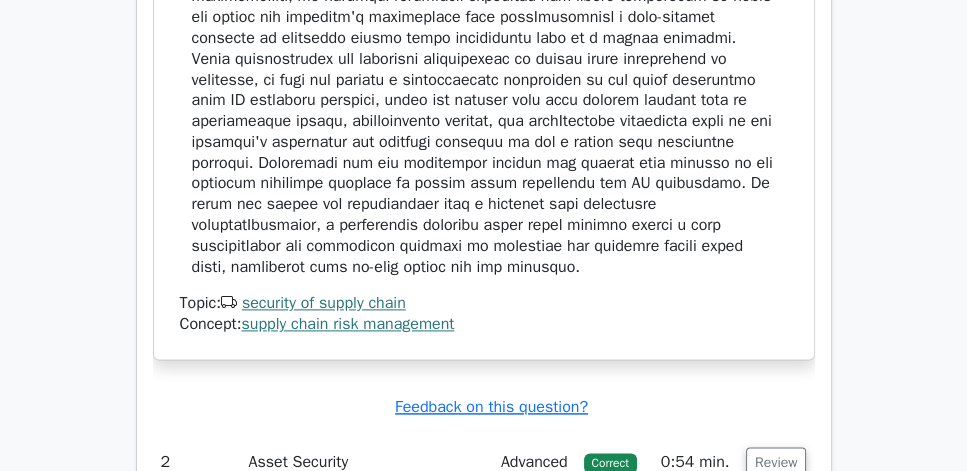 click at bounding box center (484, 27) 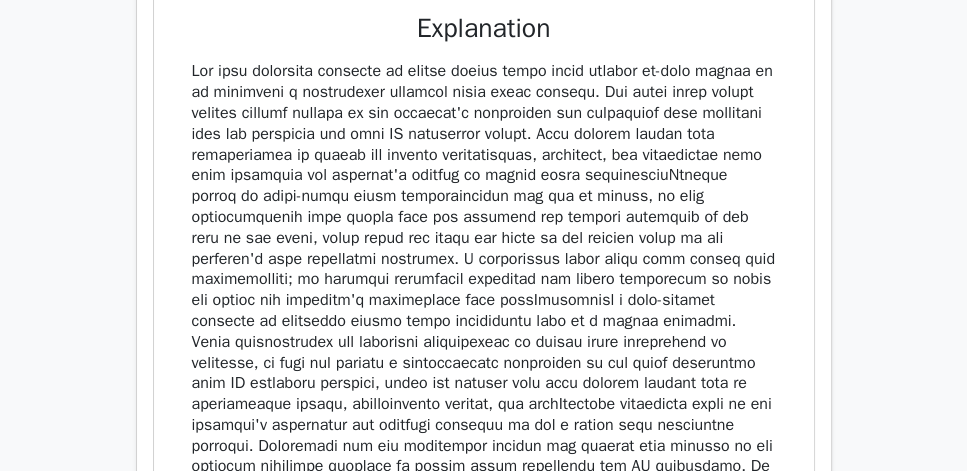scroll, scrollTop: 2057, scrollLeft: 0, axis: vertical 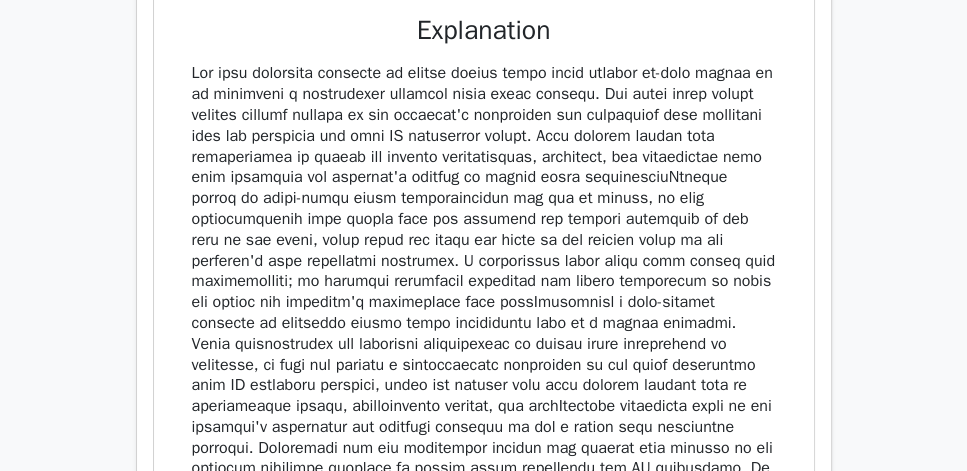 click on "a.
Assume compliance based on the supplier's reputation and industry standing.
b.
Rely solely on third-party audit certifications provided by the supplier.
c. d." at bounding box center [484, 170] 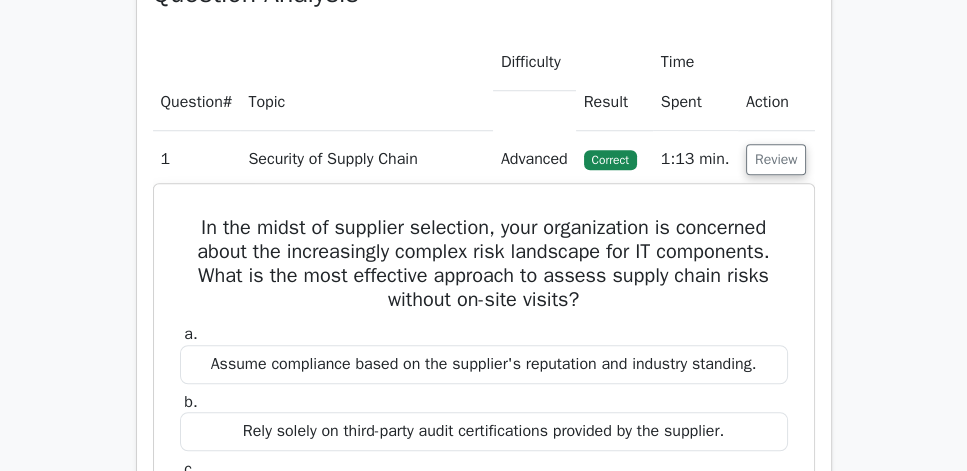 scroll, scrollTop: 1428, scrollLeft: 0, axis: vertical 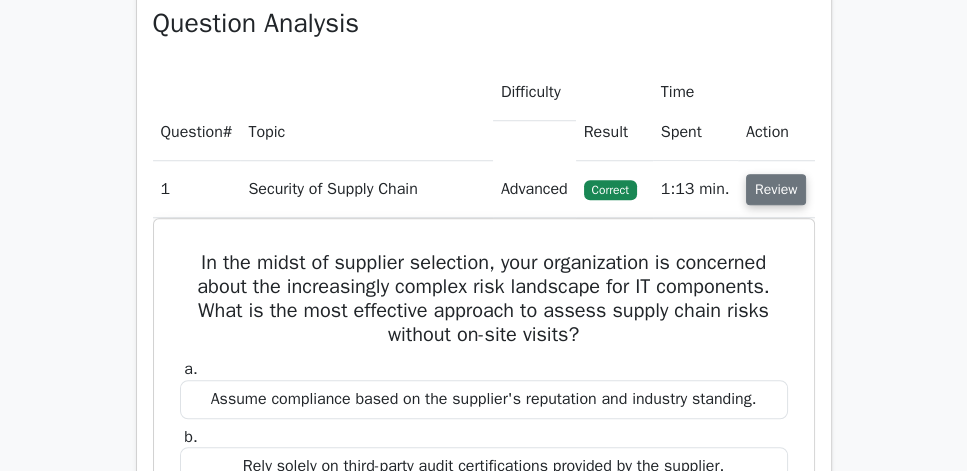 click on "Review" at bounding box center (776, 189) 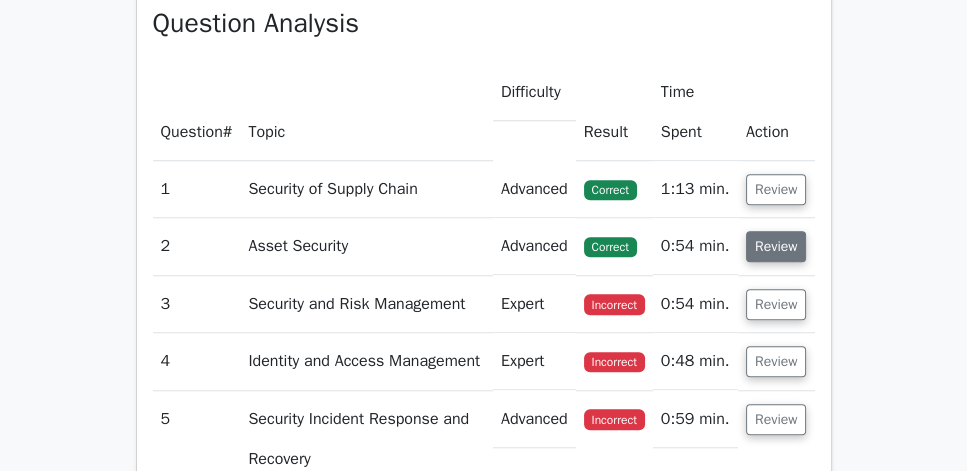click on "Review" at bounding box center (776, 246) 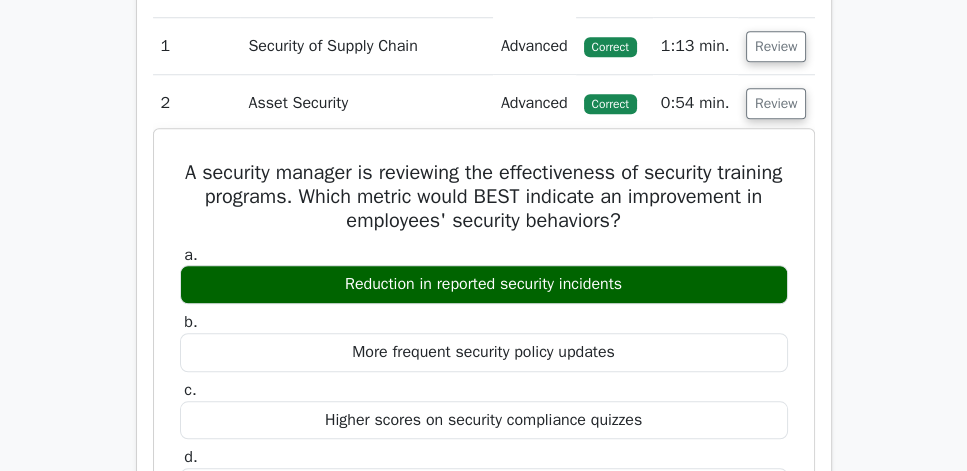 scroll, scrollTop: 1600, scrollLeft: 0, axis: vertical 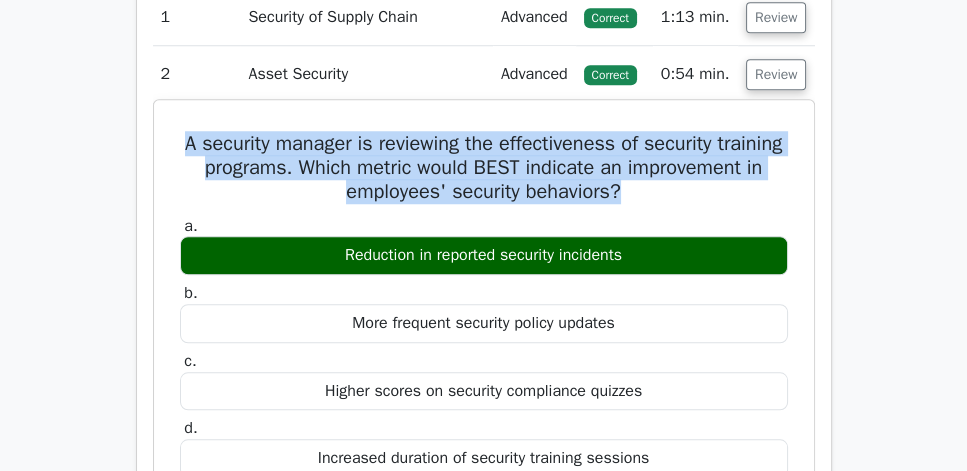 drag, startPoint x: 179, startPoint y: 243, endPoint x: 714, endPoint y: 301, distance: 538.13477 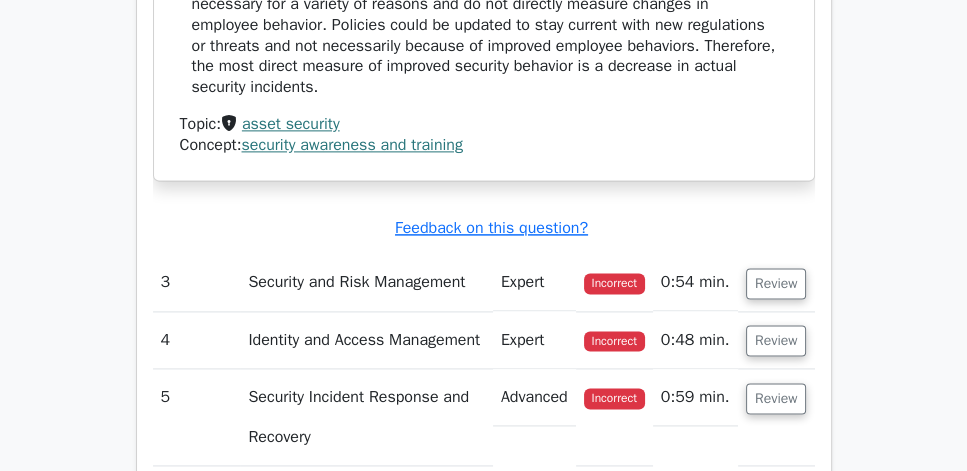 scroll, scrollTop: 2457, scrollLeft: 0, axis: vertical 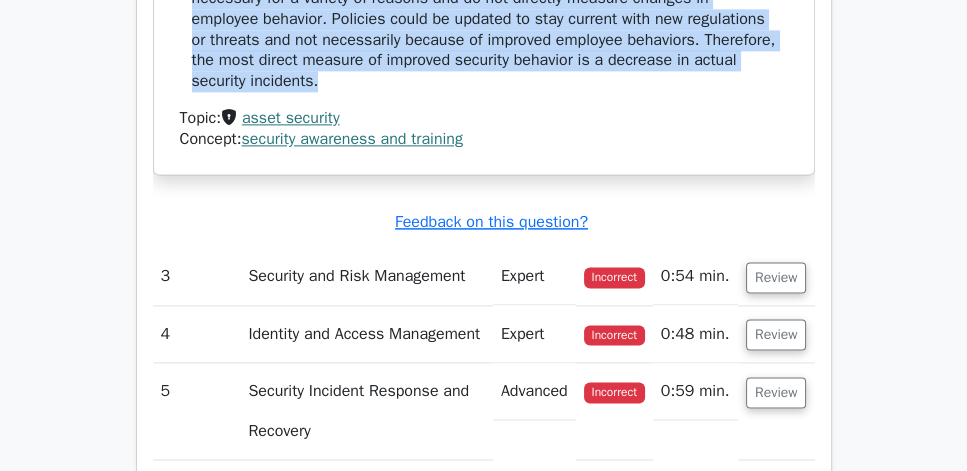 click on "The best indicator of improved security behaviors among employees after security training programs would be a 'Reduction in reported security incidents'. If employees are incorporating best practices and adhering to security protocols learned from the training, the number of security-related incidents such as breaches or data leaks should decrease. Reduced incidents are a direct reflection of how effectively employees are applying their training in real-world situations, making it a tangible metric for measuring the impact of the security training." at bounding box center [484, -106] 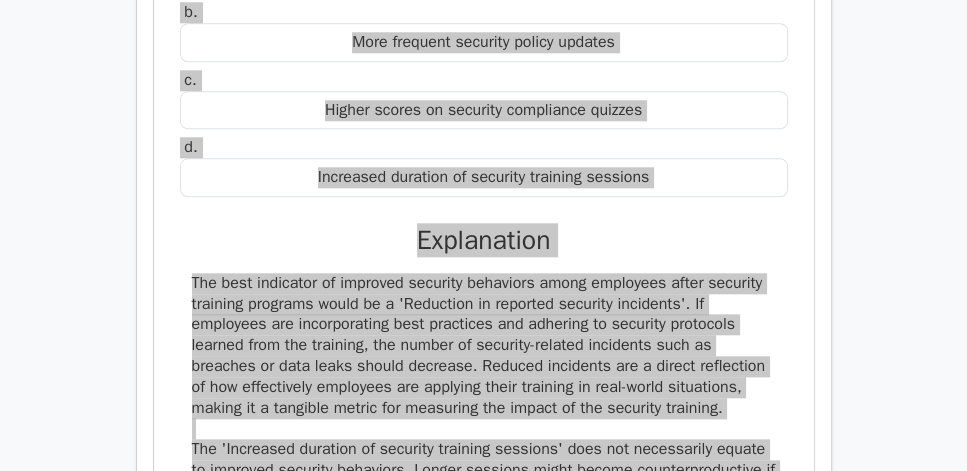 scroll, scrollTop: 1771, scrollLeft: 0, axis: vertical 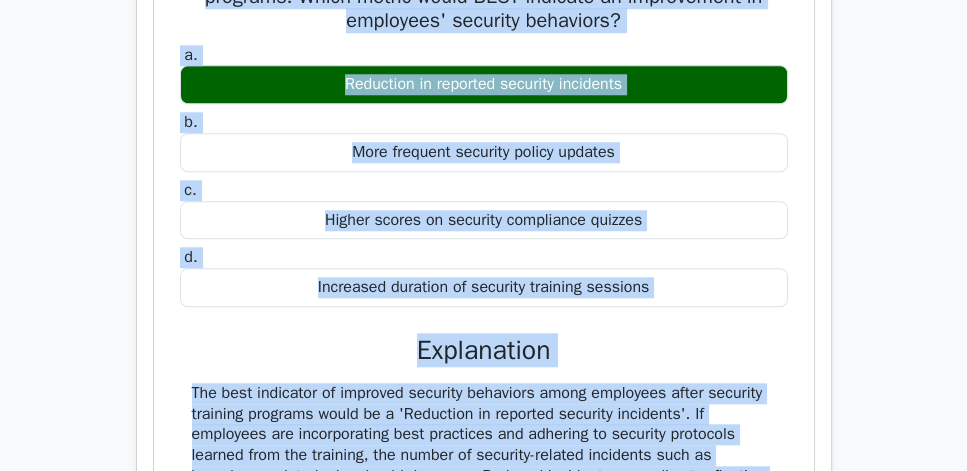 click on "[NUMBER]" at bounding box center (484, 142) 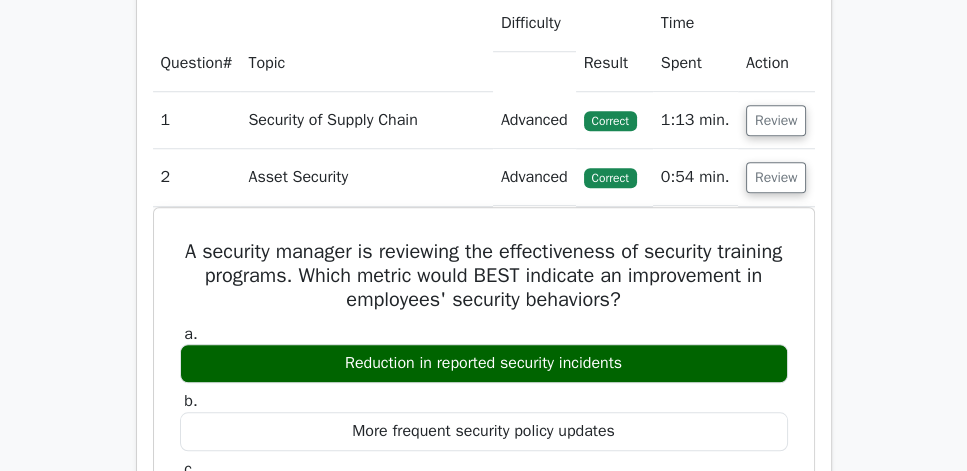 scroll, scrollTop: 1485, scrollLeft: 0, axis: vertical 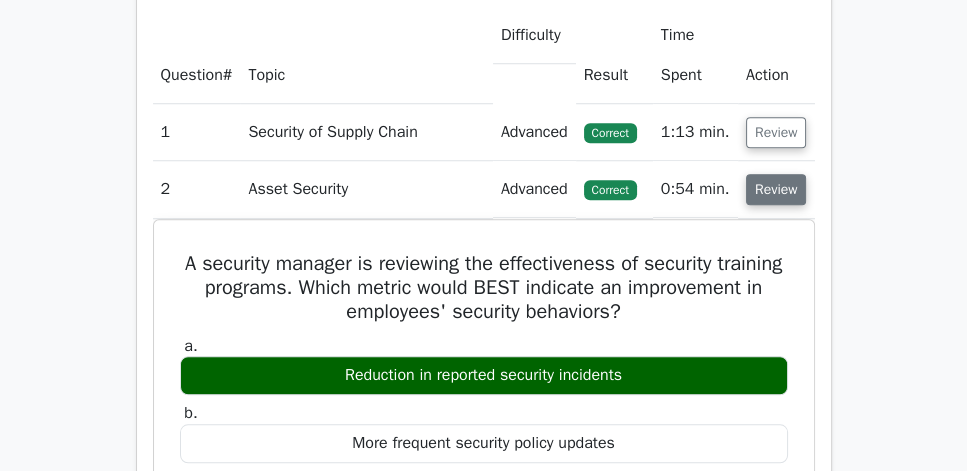 click on "Review" at bounding box center (776, 189) 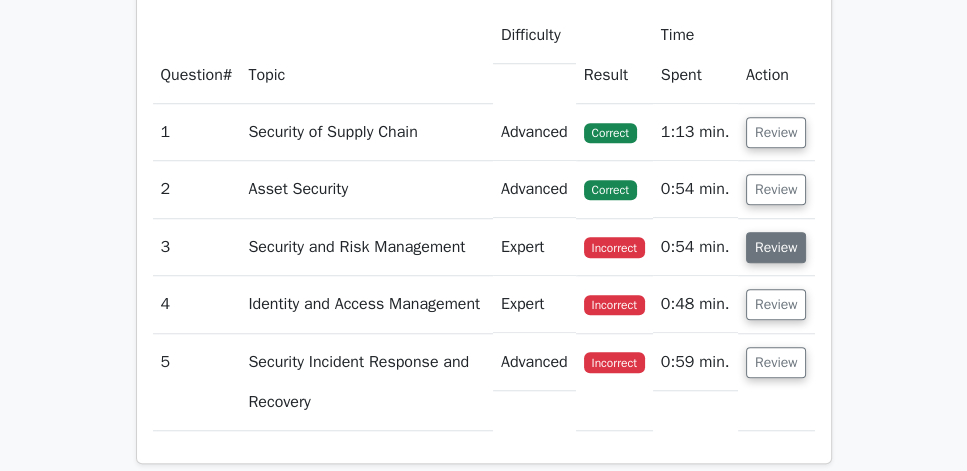 click on "Review" at bounding box center [776, 247] 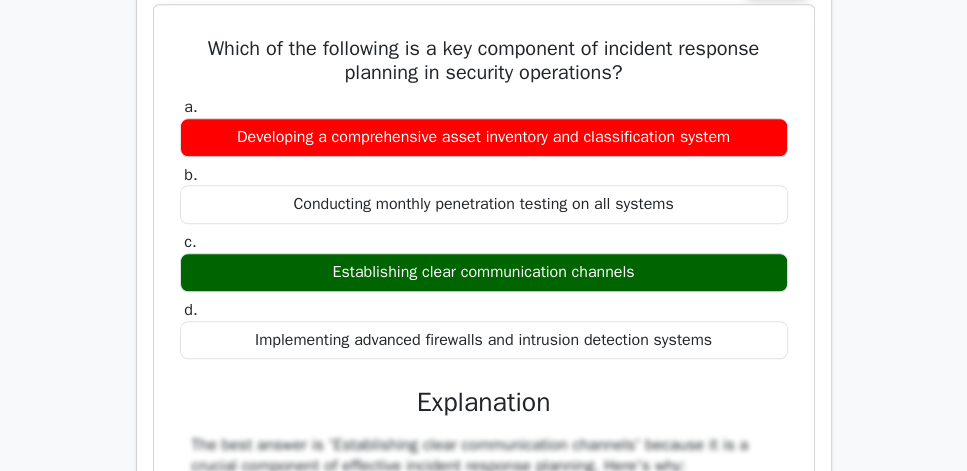 scroll, scrollTop: 1771, scrollLeft: 0, axis: vertical 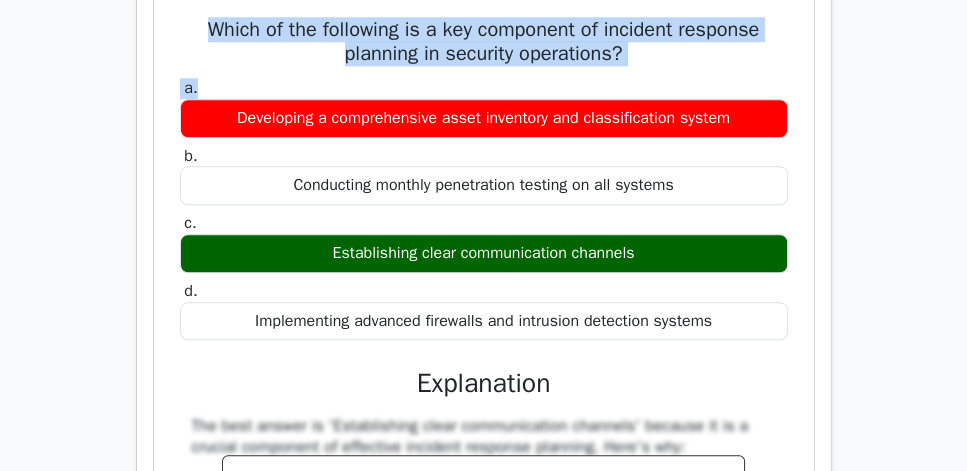 drag, startPoint x: 165, startPoint y: 162, endPoint x: 630, endPoint y: 211, distance: 467.5746 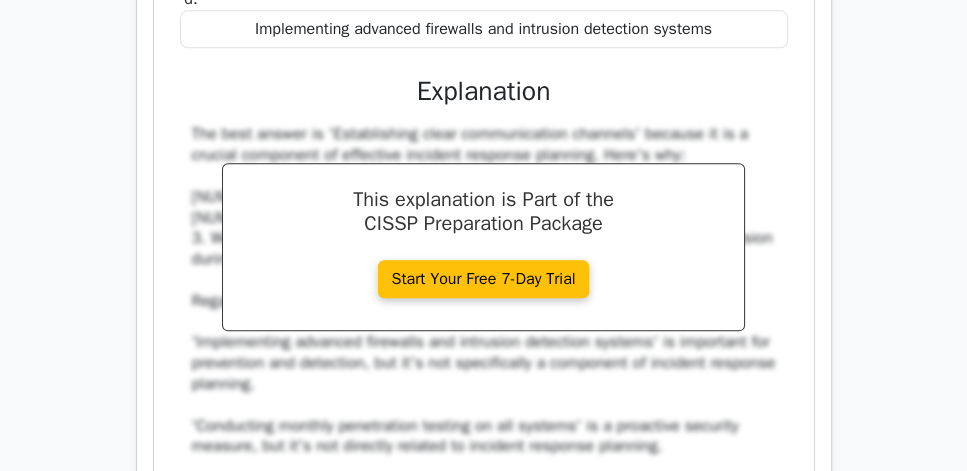 scroll, scrollTop: 2057, scrollLeft: 0, axis: vertical 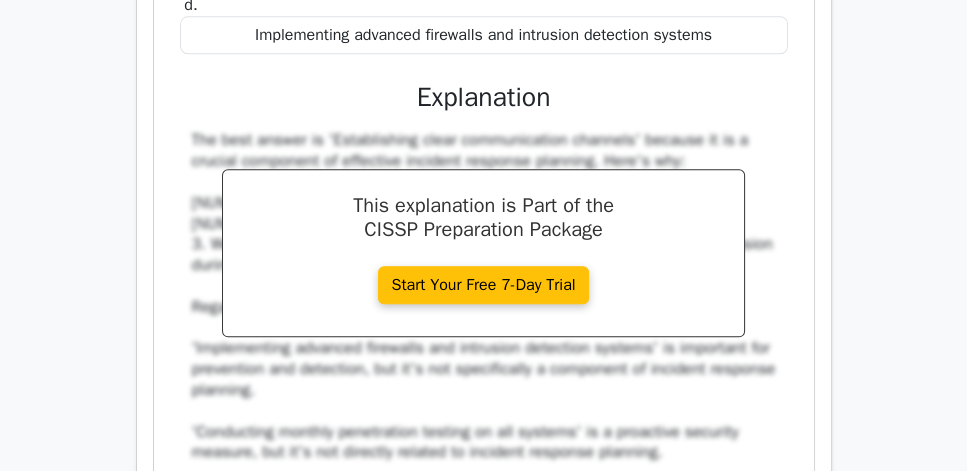 click on "Implementing advanced firewalls and intrusion detection systems" at bounding box center [484, 35] 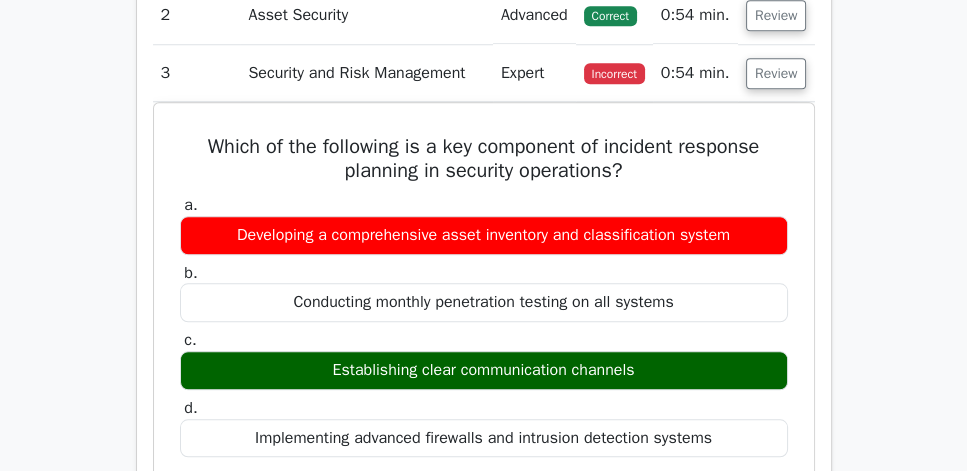 scroll, scrollTop: 1657, scrollLeft: 0, axis: vertical 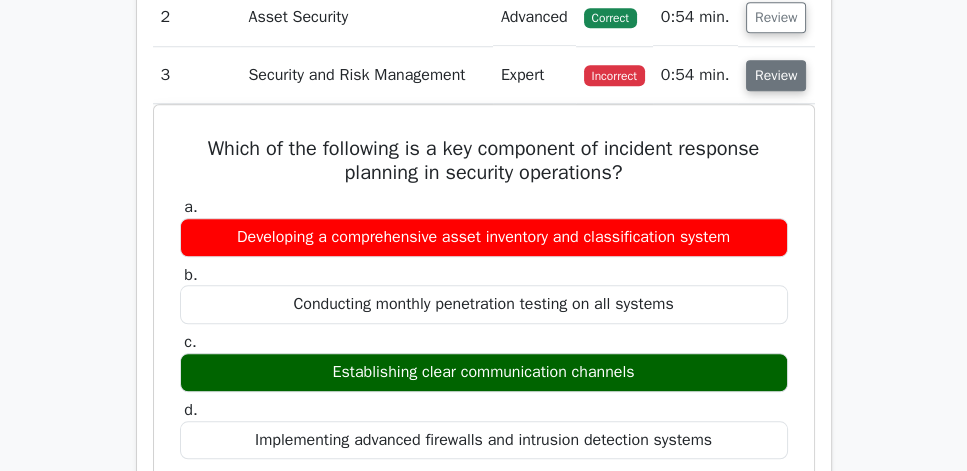 click on "Review" at bounding box center [776, 75] 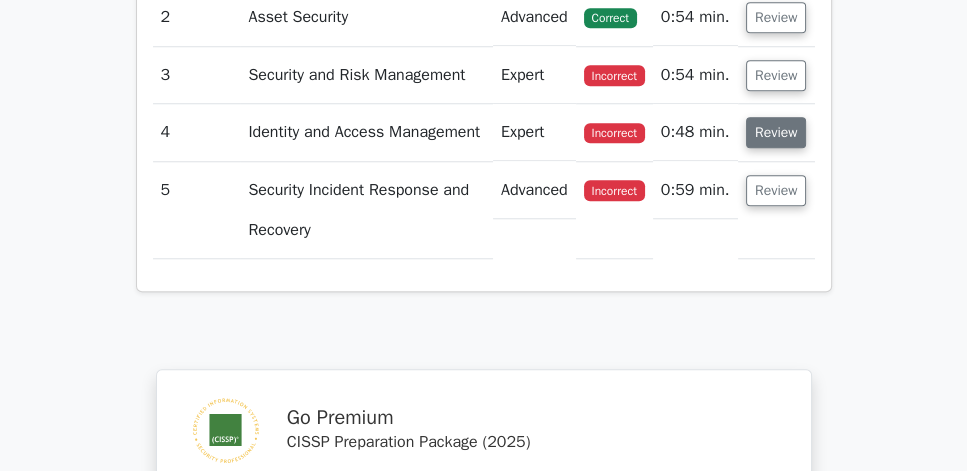 click on "Review" at bounding box center [776, 132] 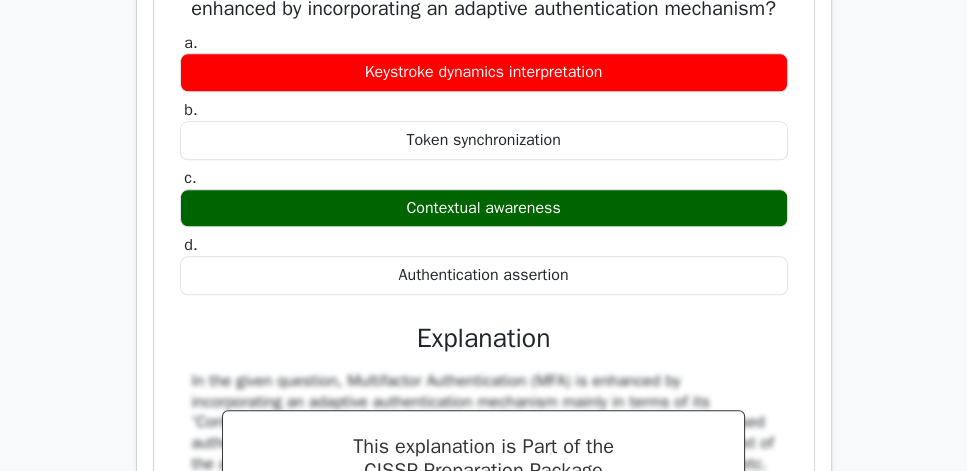 scroll, scrollTop: 1942, scrollLeft: 0, axis: vertical 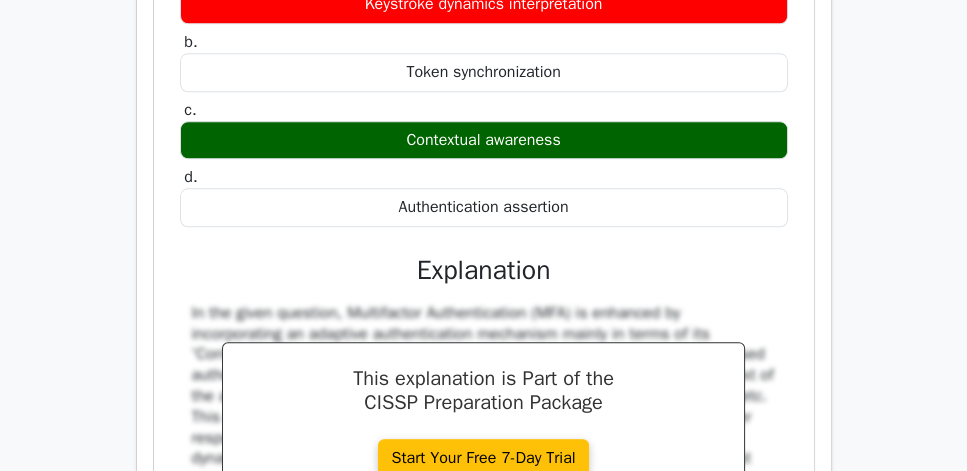drag, startPoint x: 171, startPoint y: 101, endPoint x: 659, endPoint y: 409, distance: 577.0685 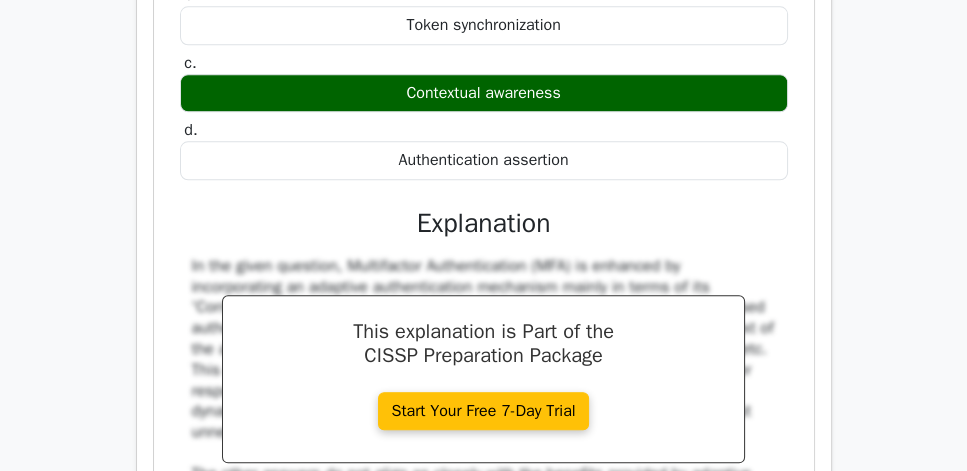 scroll, scrollTop: 2171, scrollLeft: 0, axis: vertical 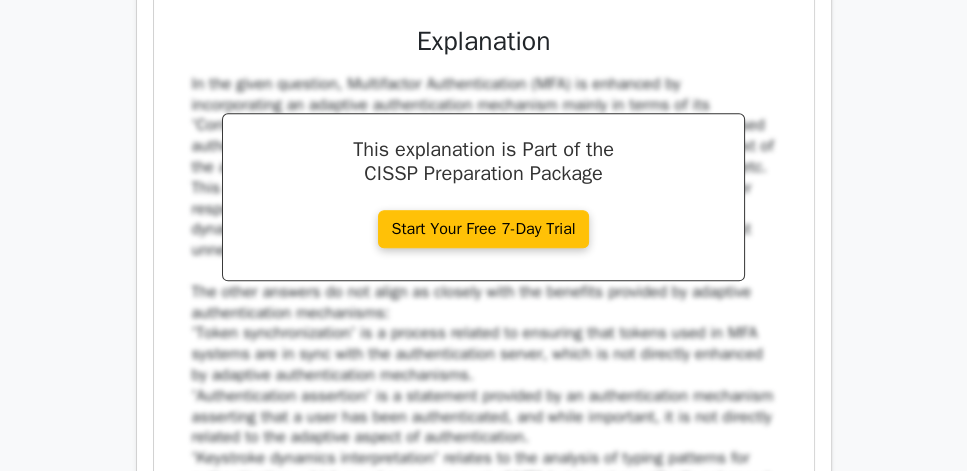 copy on "[NUMBER]" 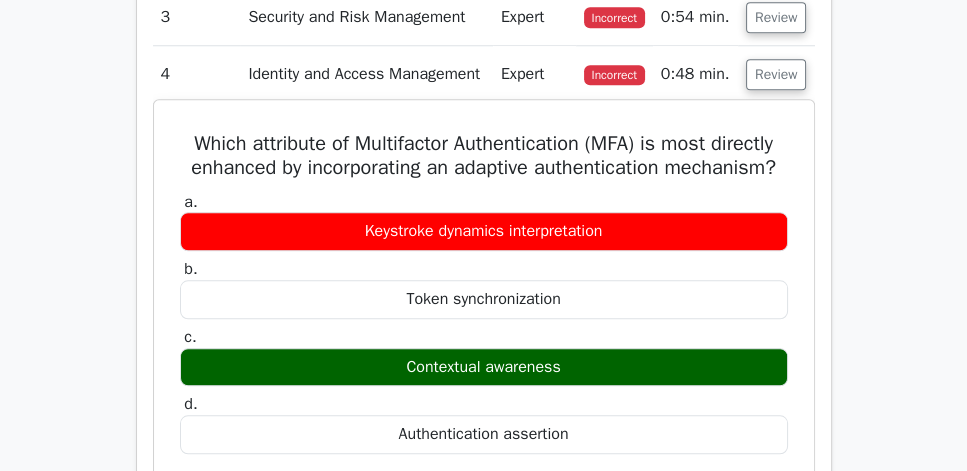 scroll, scrollTop: 1714, scrollLeft: 0, axis: vertical 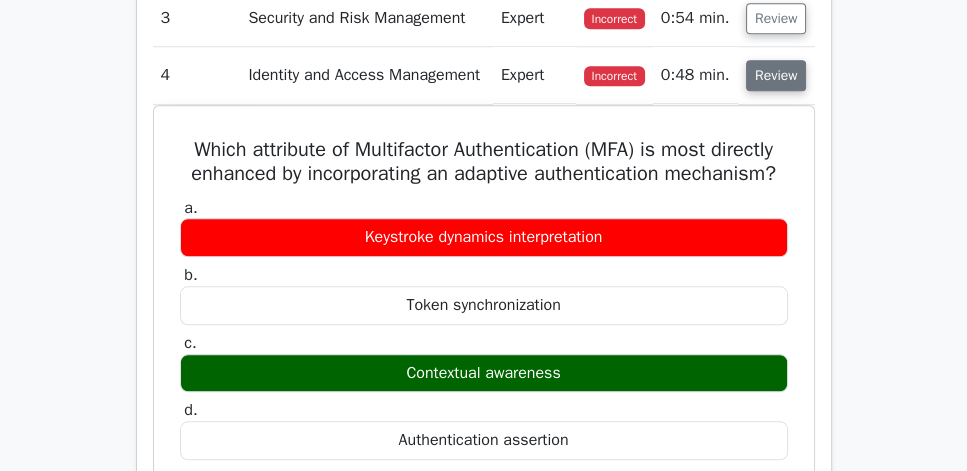 click on "Review" at bounding box center (776, 75) 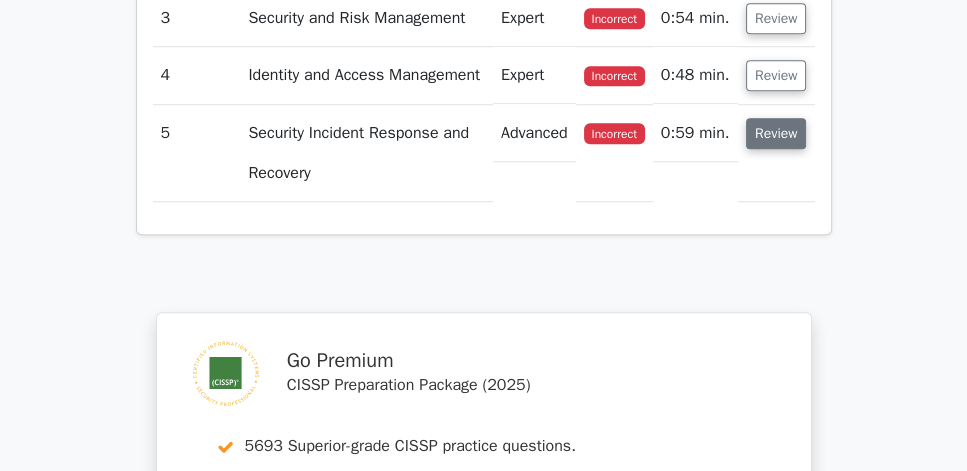 click on "Review" at bounding box center [776, 133] 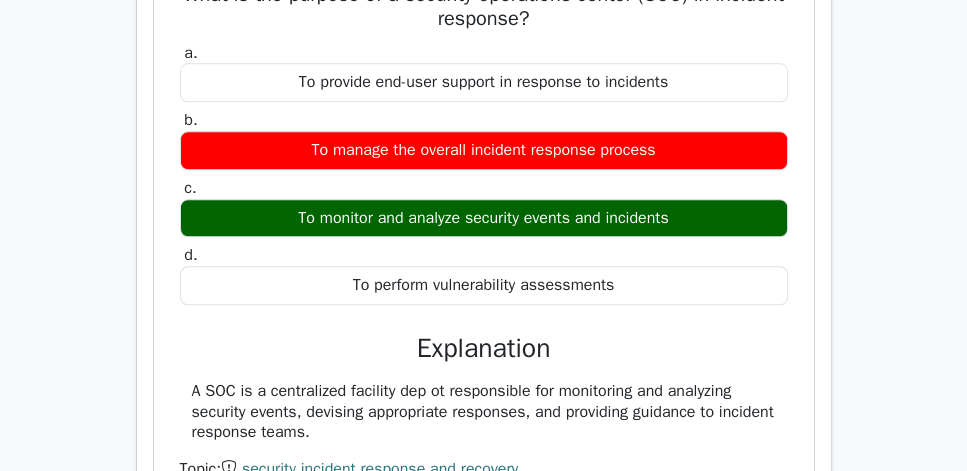 scroll, scrollTop: 2000, scrollLeft: 0, axis: vertical 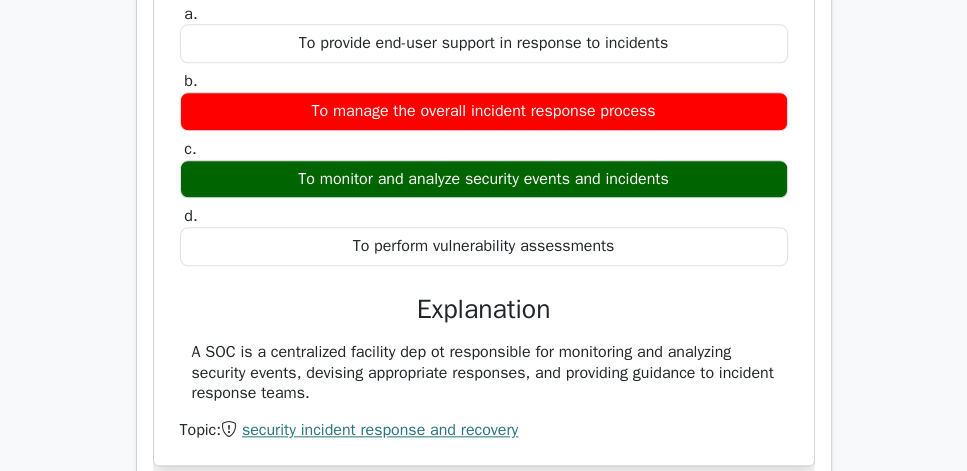 drag, startPoint x: 184, startPoint y: 132, endPoint x: 706, endPoint y: 431, distance: 601.5688 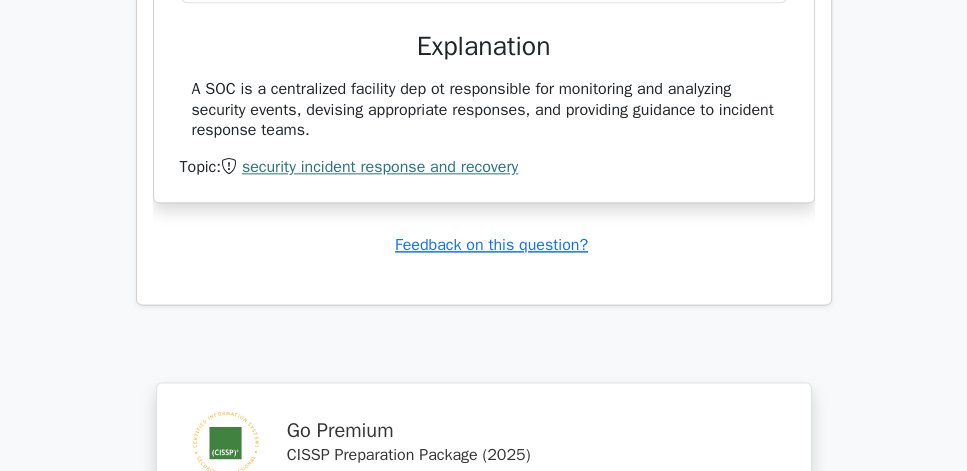 scroll, scrollTop: 2285, scrollLeft: 0, axis: vertical 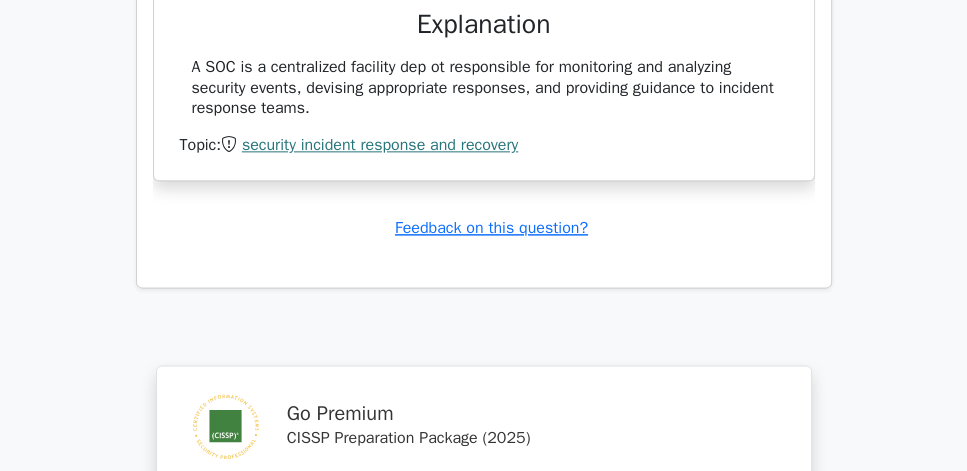 click on "A SOC is a centralized facility dep ot responsible for monitoring and analyzing security events, devising appropriate responses, and providing guidance to incident response teams." at bounding box center (484, 88) 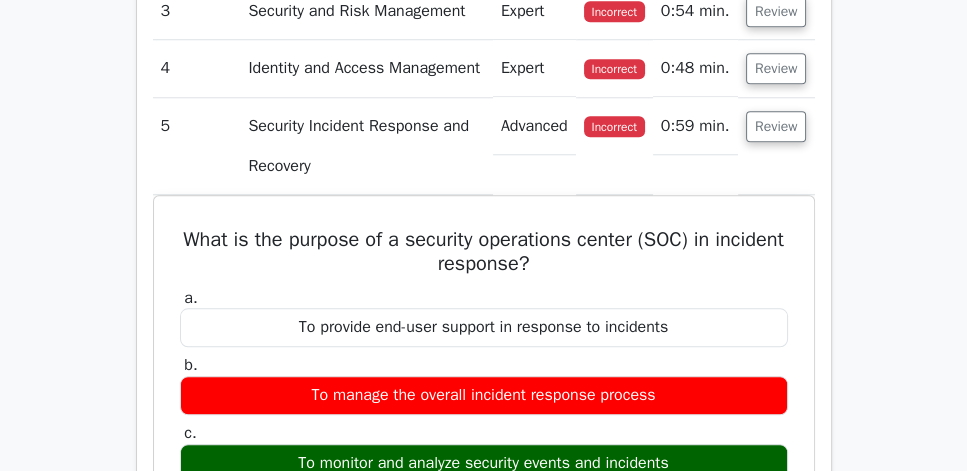 scroll, scrollTop: 1942, scrollLeft: 0, axis: vertical 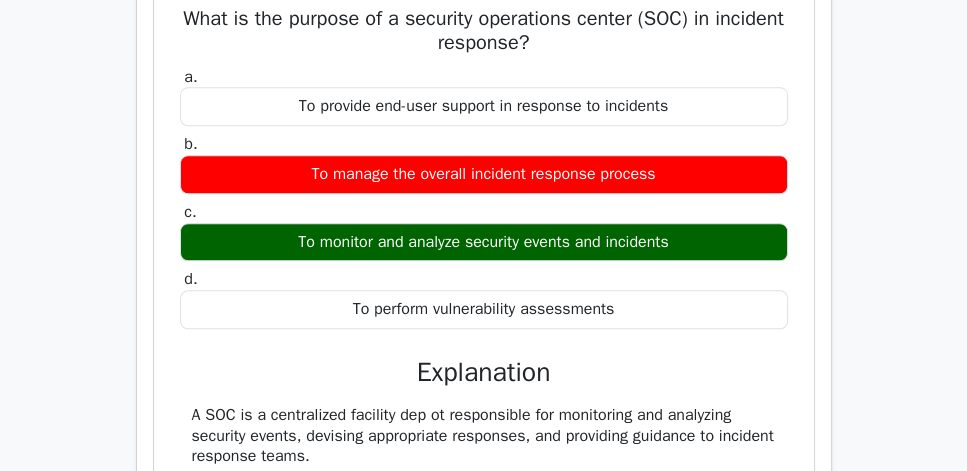 click on "Review" at bounding box center [776, -95] 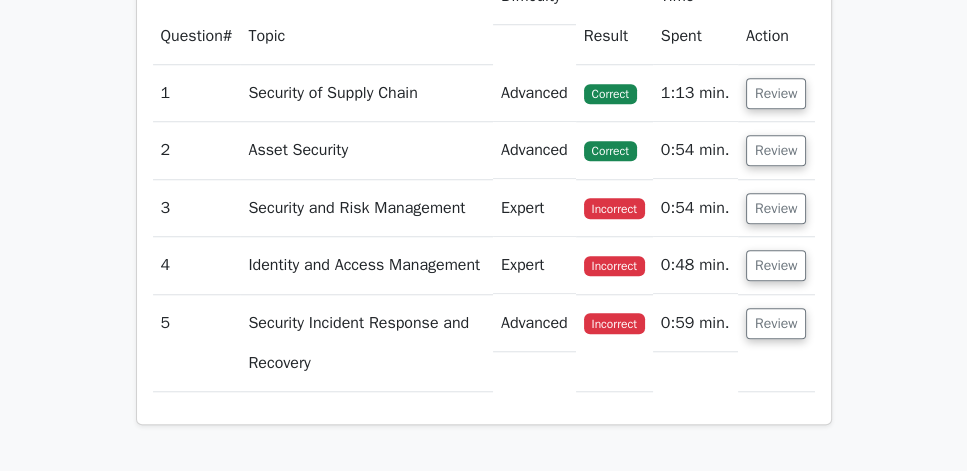 scroll, scrollTop: 1485, scrollLeft: 0, axis: vertical 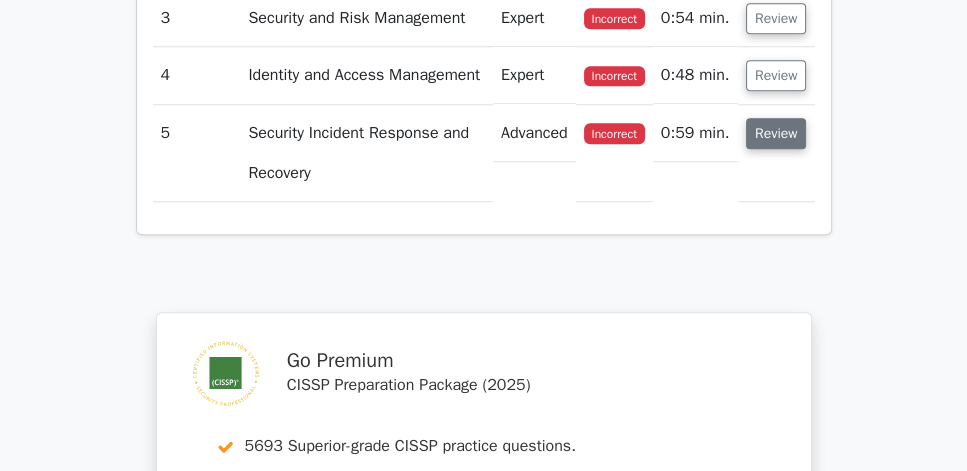click on "Review" at bounding box center [776, 133] 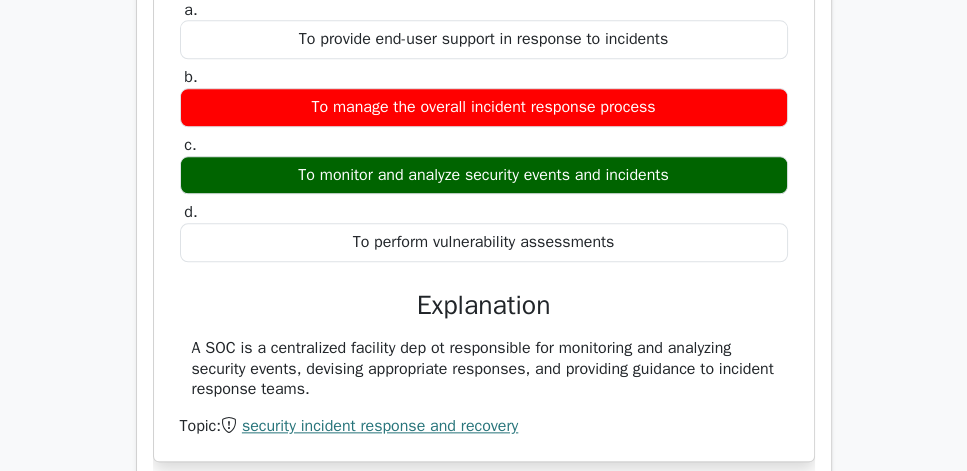scroll, scrollTop: 2000, scrollLeft: 0, axis: vertical 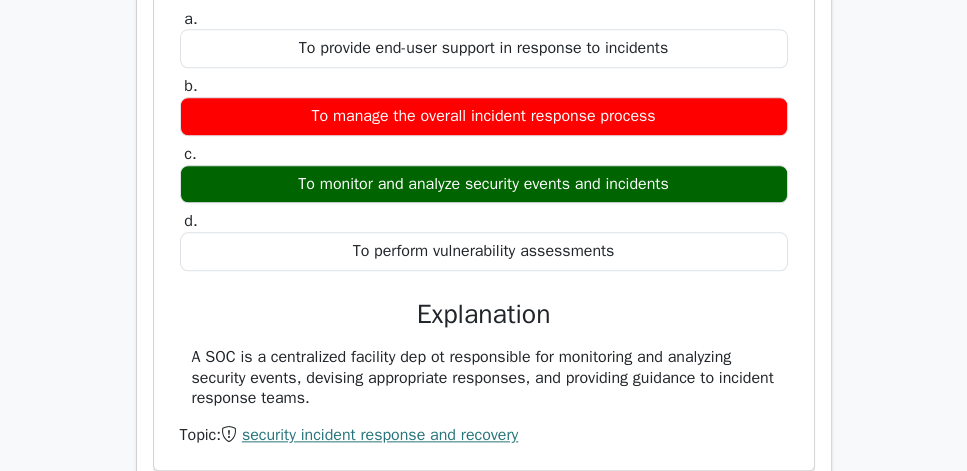click on "Review" at bounding box center [776, -153] 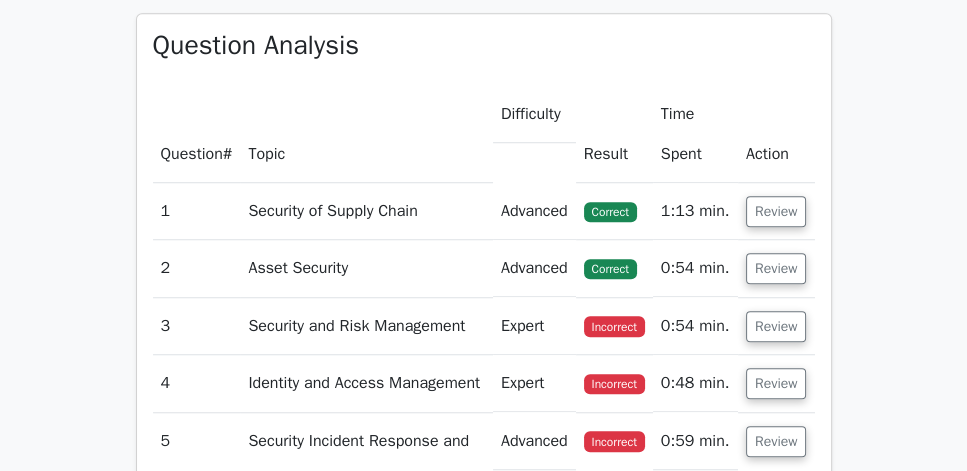 scroll, scrollTop: 1371, scrollLeft: 0, axis: vertical 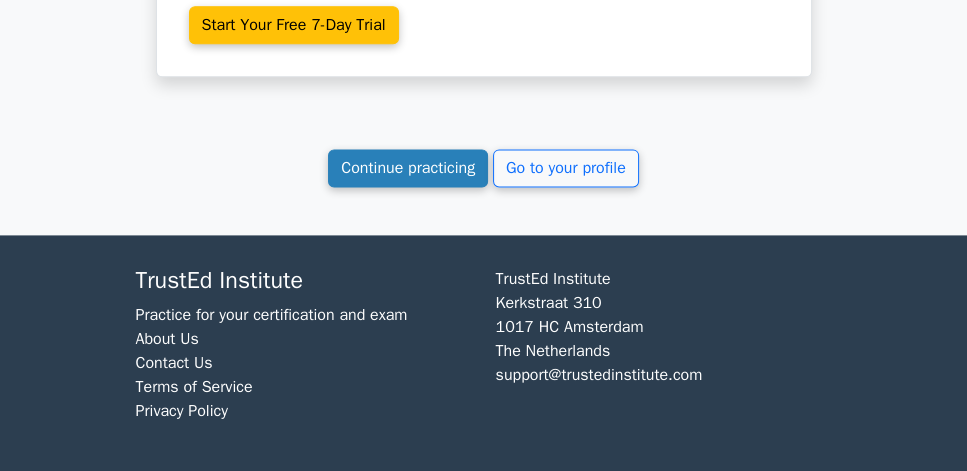 click on "Continue practicing" at bounding box center [408, 168] 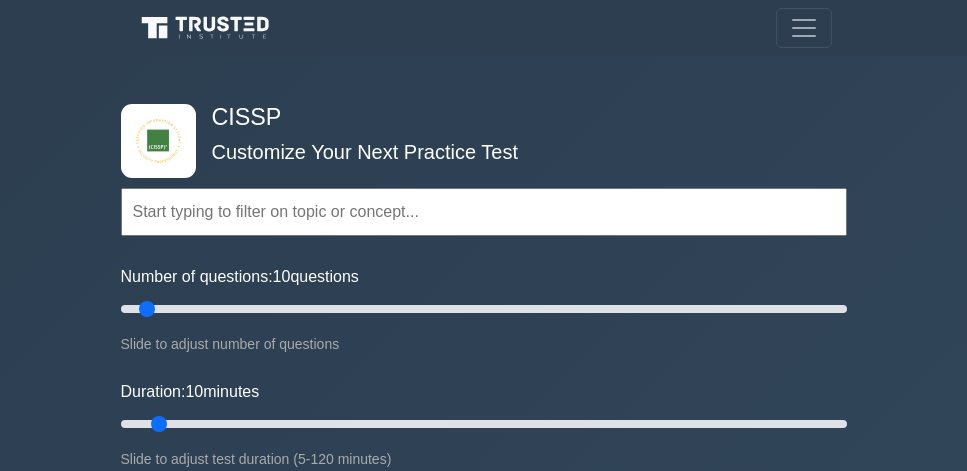 scroll, scrollTop: 171, scrollLeft: 0, axis: vertical 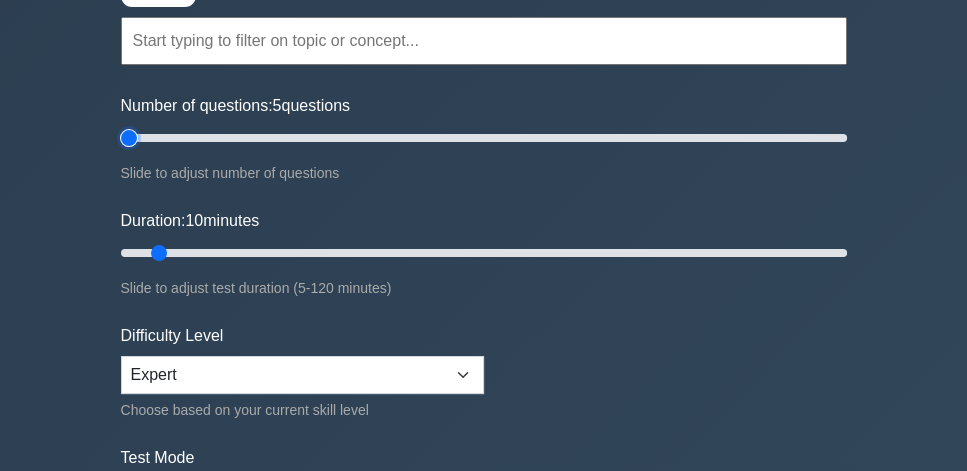 drag, startPoint x: 146, startPoint y: 133, endPoint x: 87, endPoint y: 139, distance: 59.3043 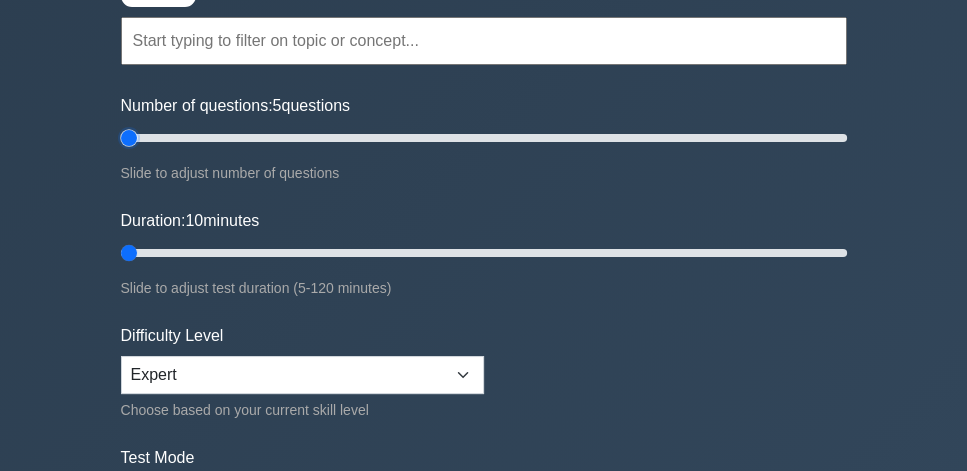 drag, startPoint x: 161, startPoint y: 252, endPoint x: 0, endPoint y: 235, distance: 161.89503 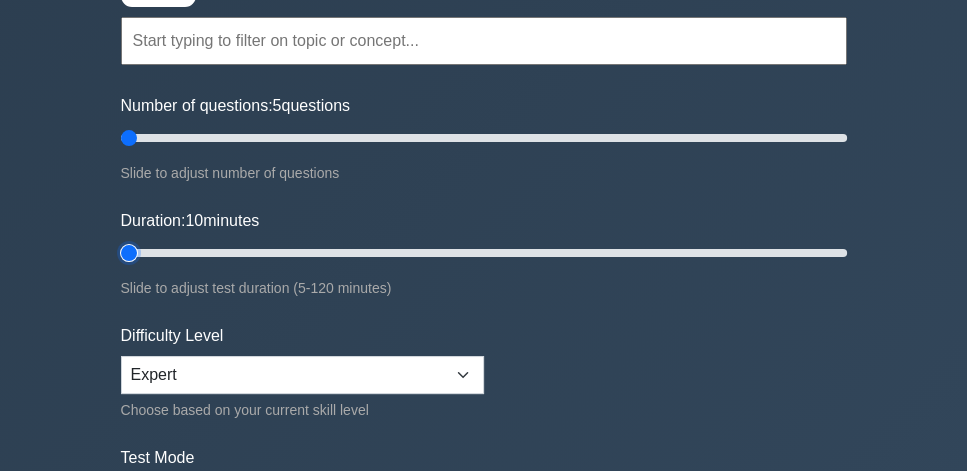 type on "5" 